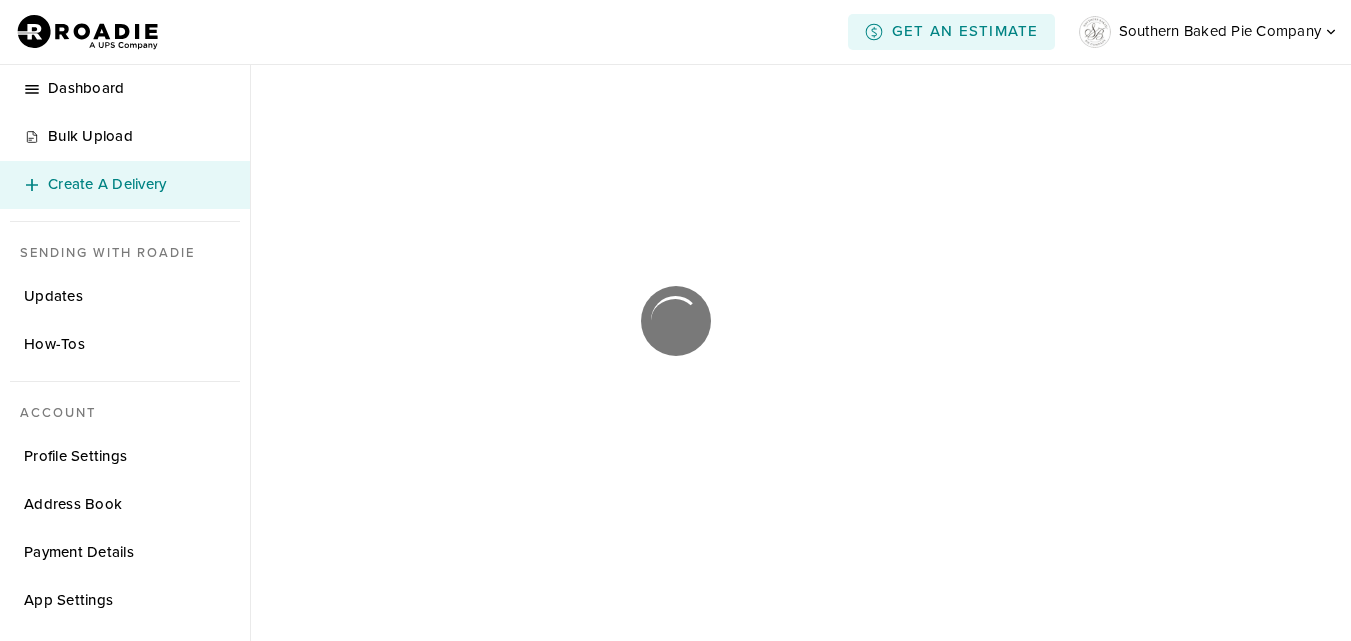 scroll, scrollTop: 0, scrollLeft: 0, axis: both 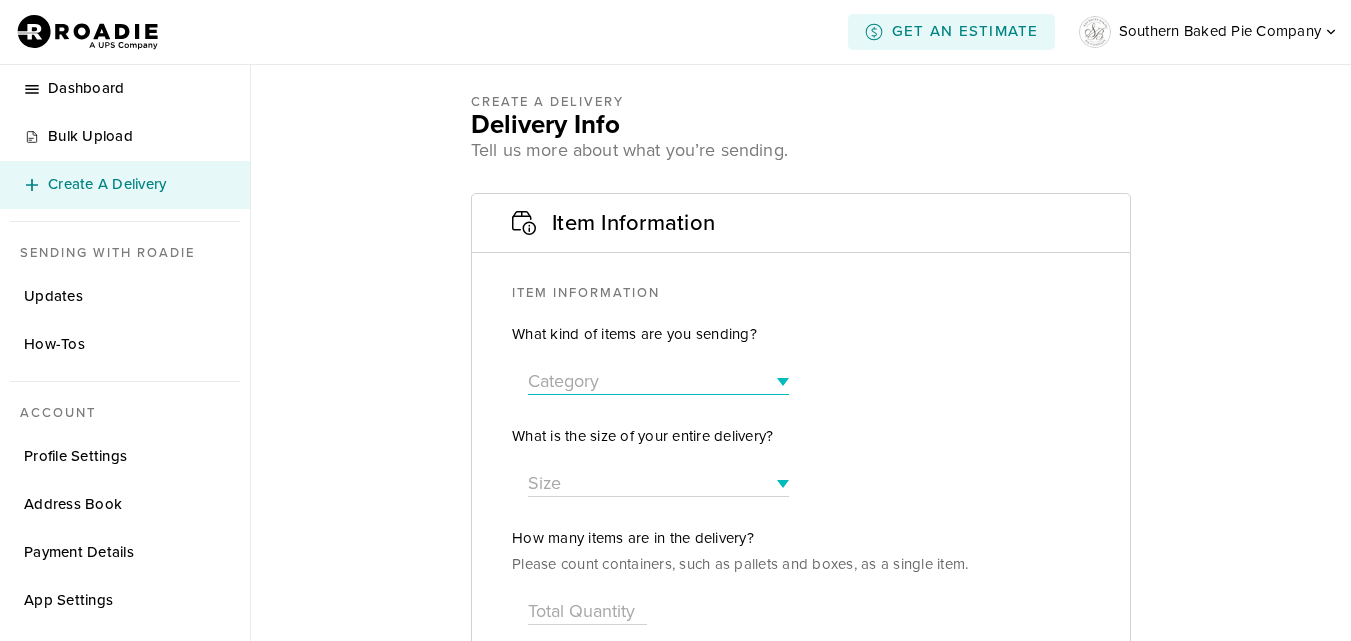 click on "Category Artwork Automotive Parts Baggage Clothes Documents Flowers Perishables Home Furnishings Home Improvement Supplies Medications Office Supplies Personal Items Other" at bounding box center (658, 382) 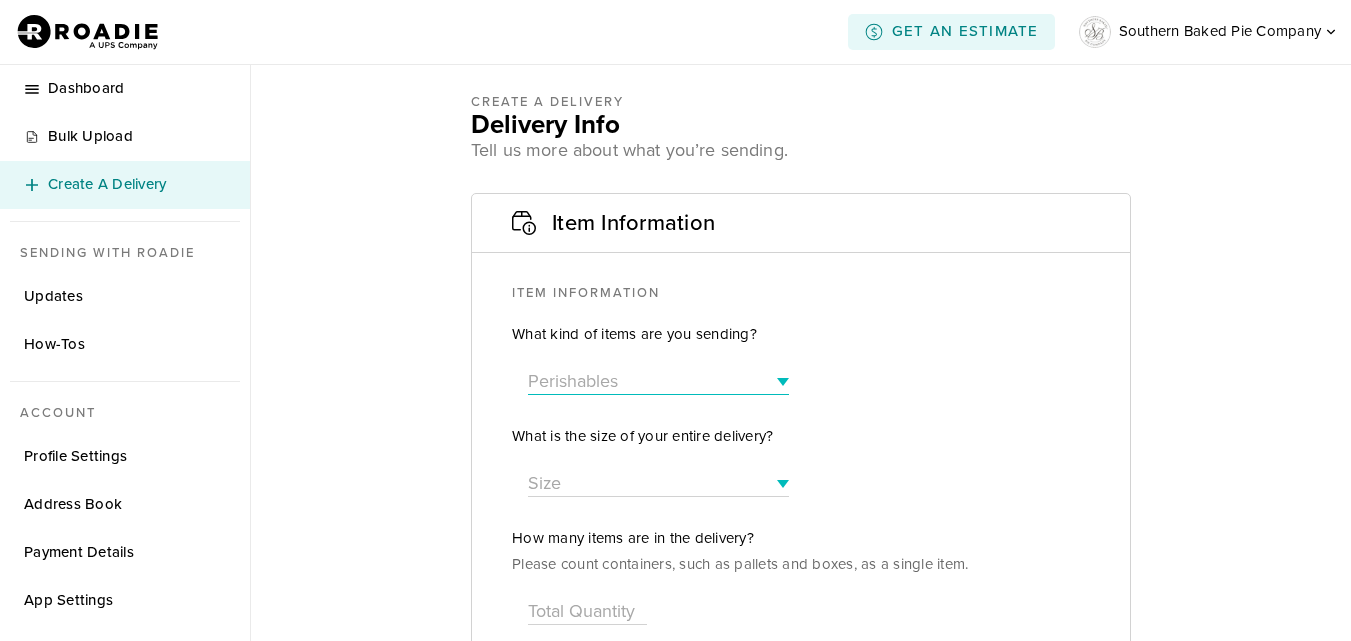 click on "Category Artwork Automotive Parts Baggage Clothes Documents Flowers Perishables Home Furnishings Home Improvement Supplies Medications Office Supplies Personal Items Other" at bounding box center (658, 382) 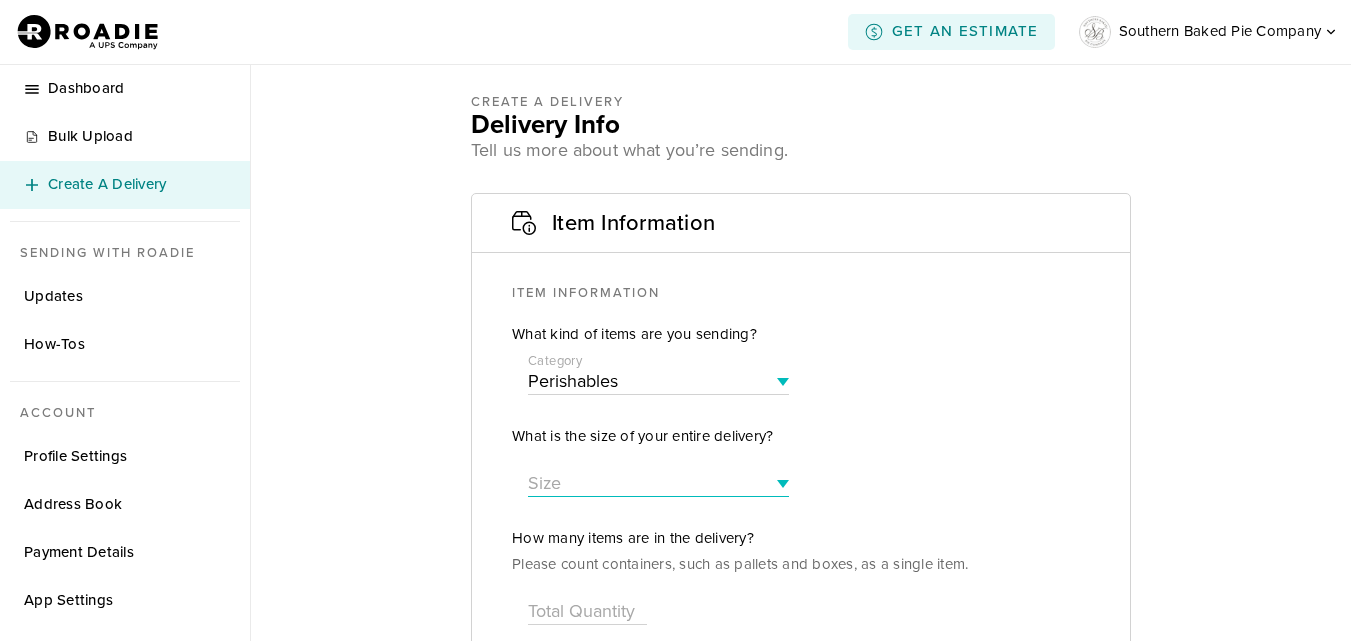 click on "Size Small  ( fits in a shoebox ) Medium  ( fits in a front seat ) Large  ( fits in a back seat ) X-Large  ( fits in a hatchback ) Huge  ( fits in a pickup truck )" at bounding box center [658, 484] 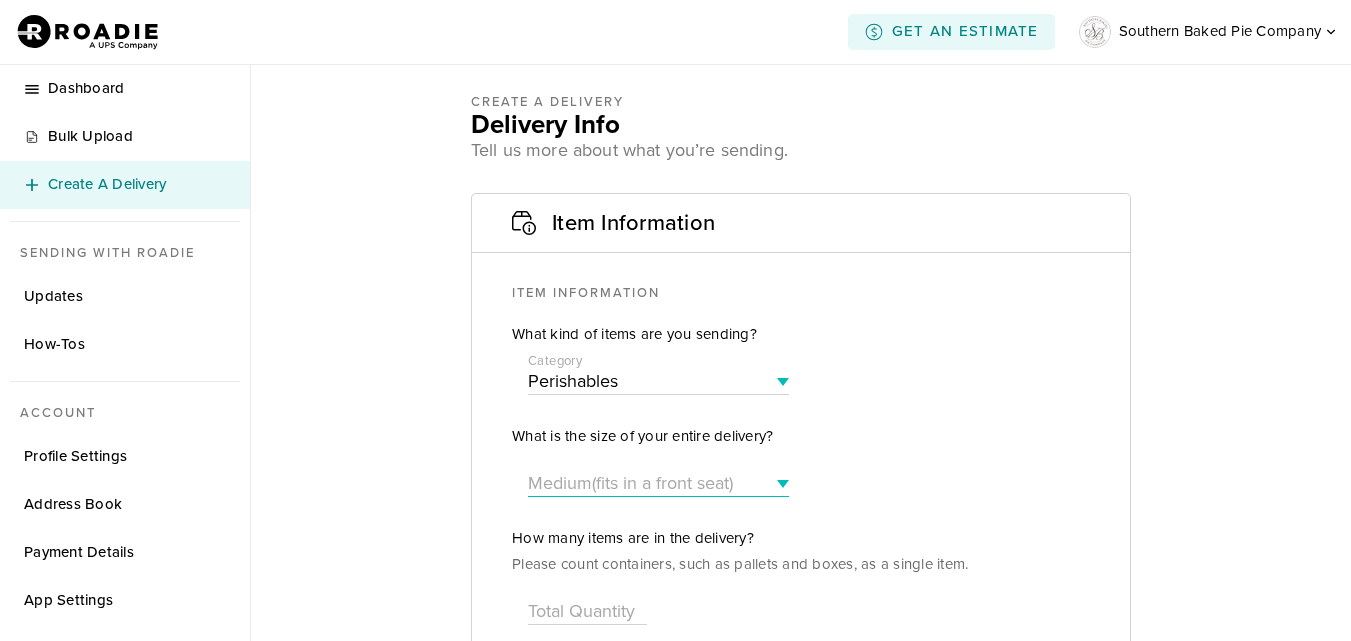 click on "Size Small  ( fits in a shoebox ) Medium  ( fits in a front seat ) Large  ( fits in a back seat ) X-Large  ( fits in a hatchback ) Huge  ( fits in a pickup truck )" at bounding box center [658, 484] 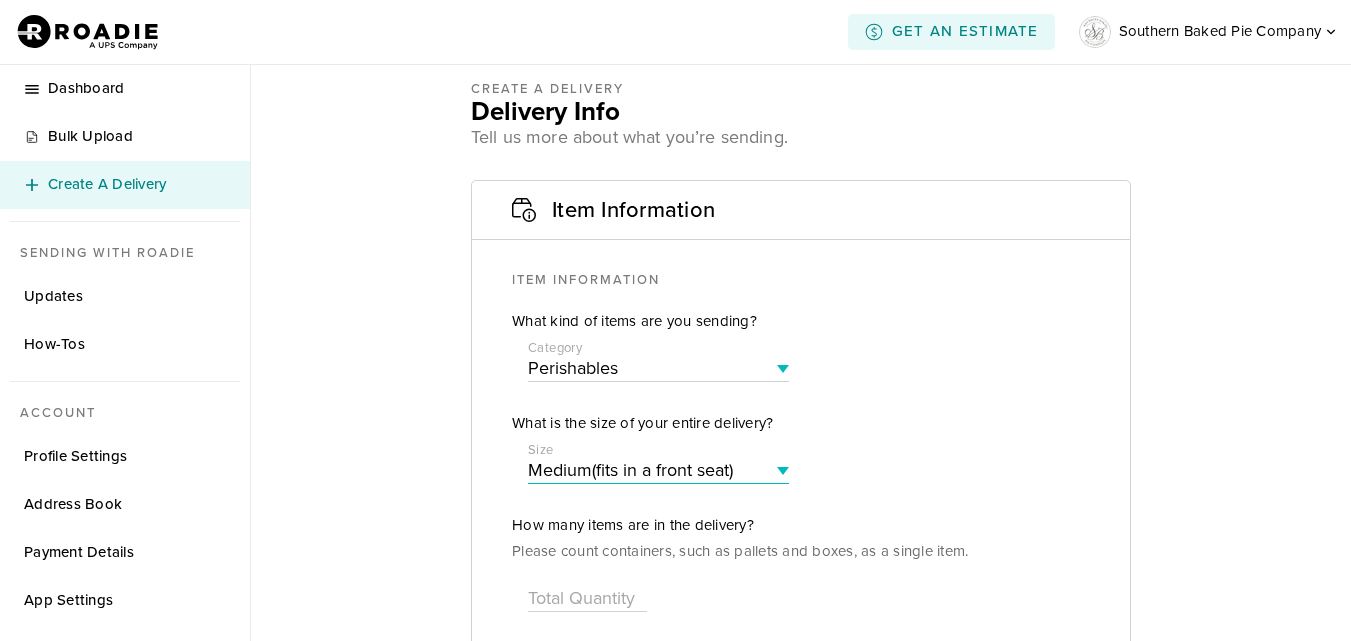 scroll, scrollTop: 100, scrollLeft: 0, axis: vertical 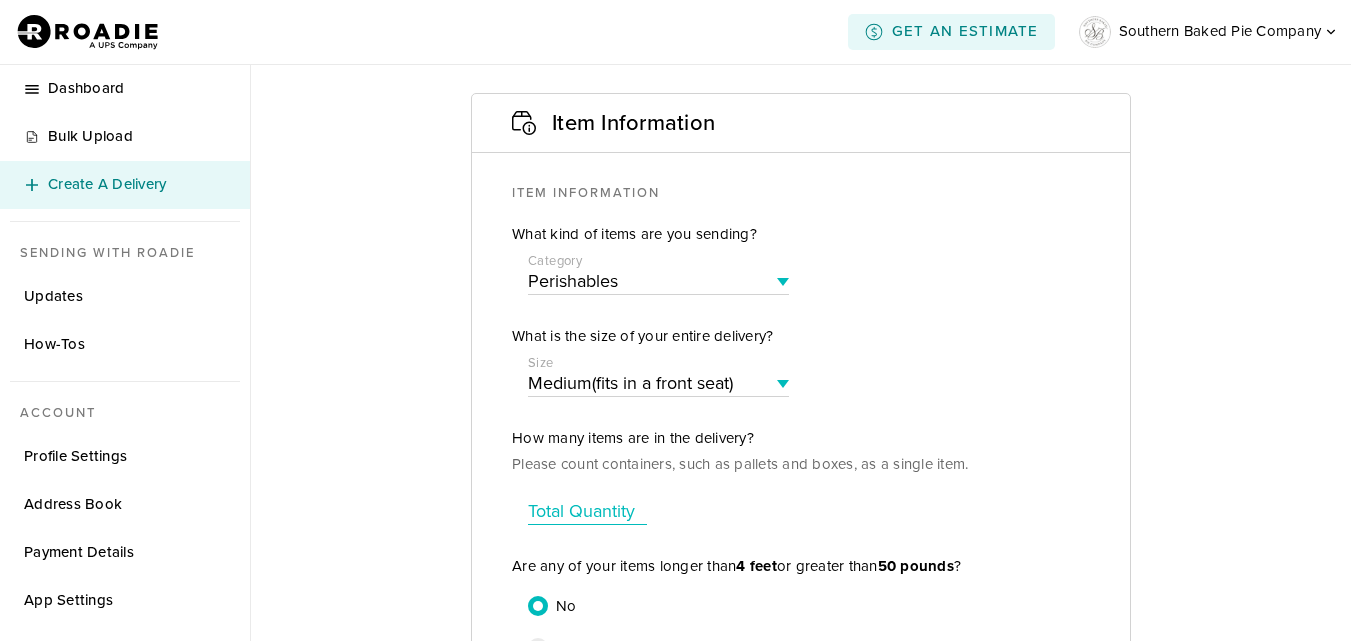 click at bounding box center [587, 511] 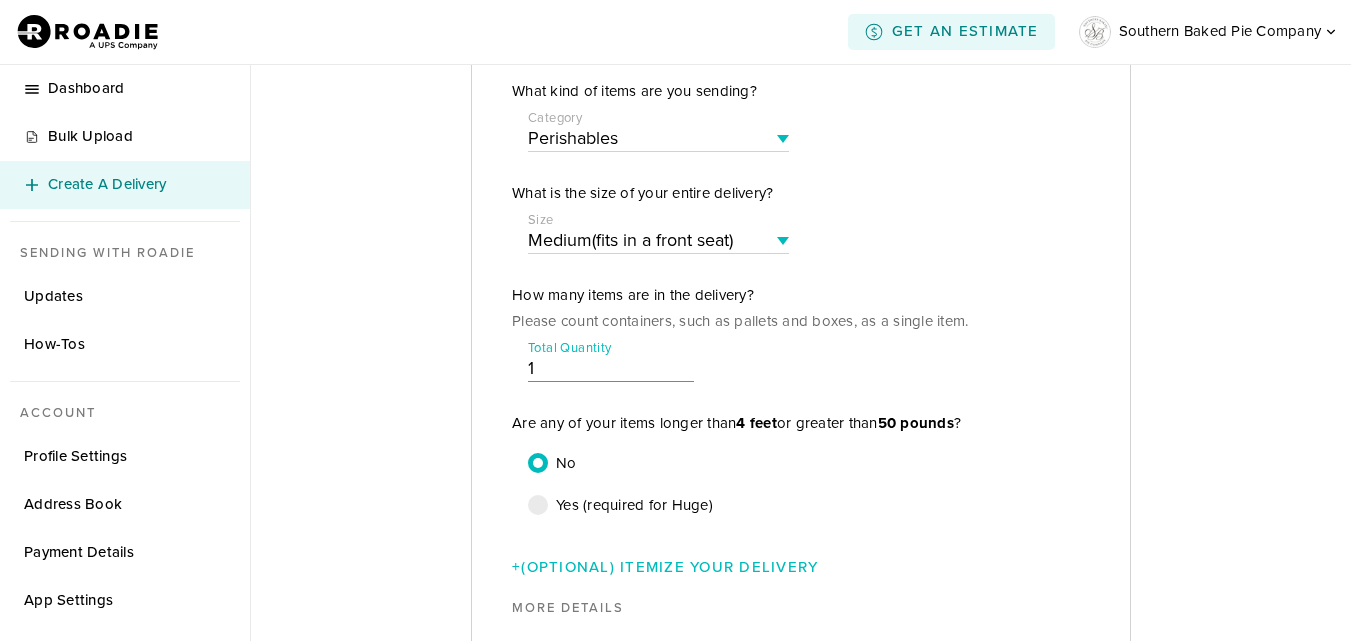 scroll, scrollTop: 400, scrollLeft: 0, axis: vertical 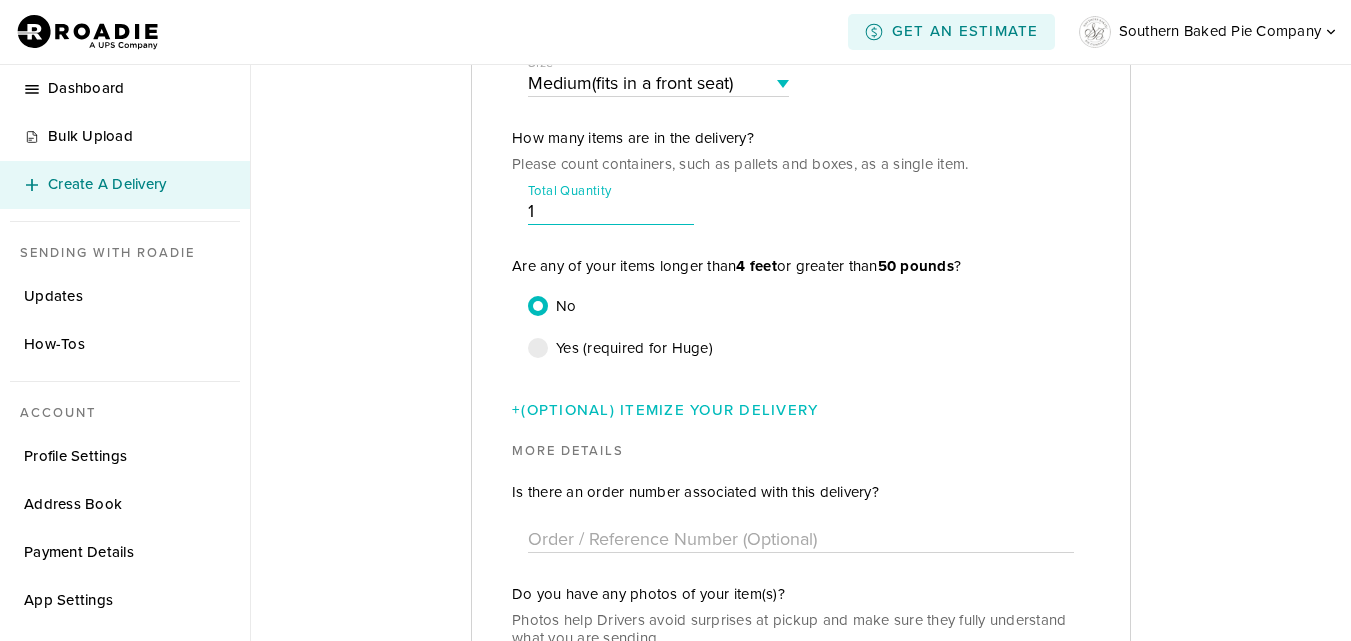 type on "1" 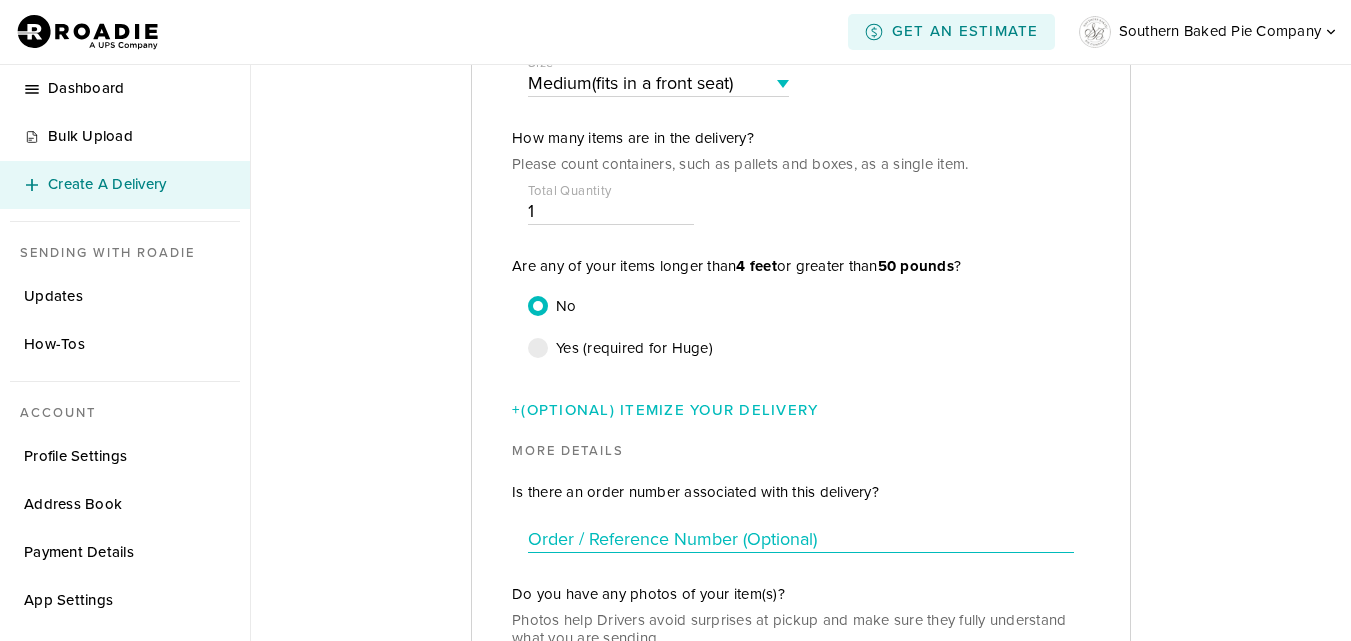 click at bounding box center (801, 539) 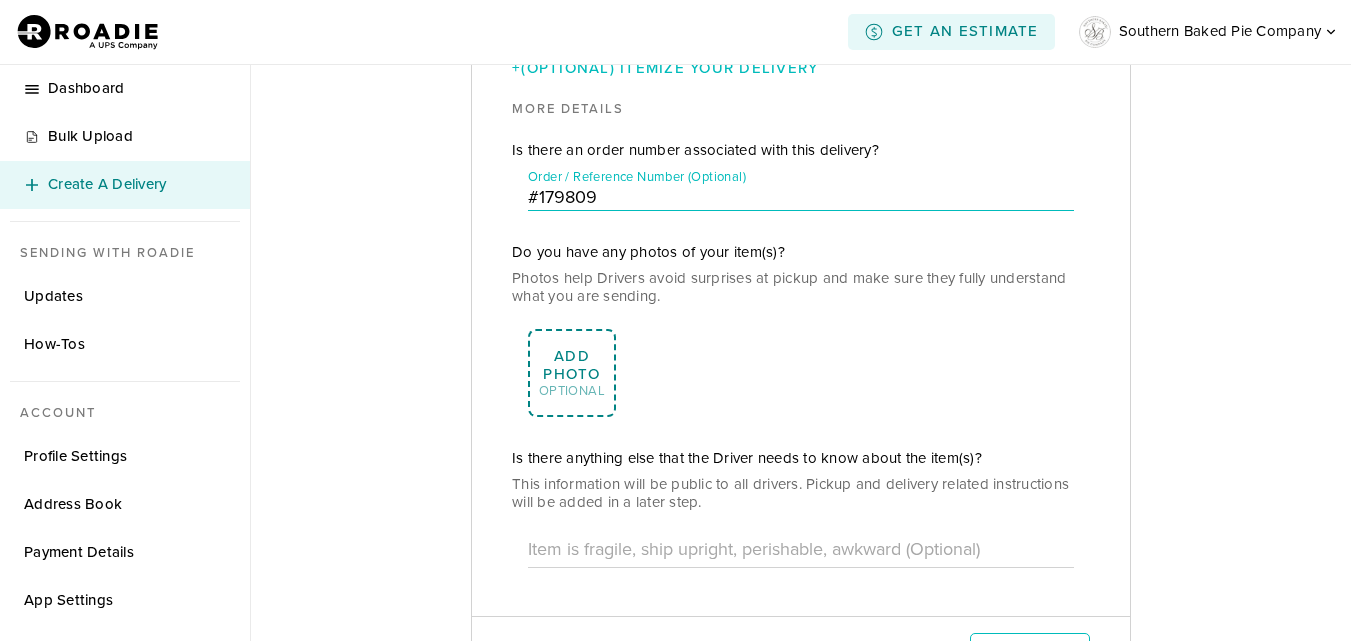scroll, scrollTop: 900, scrollLeft: 0, axis: vertical 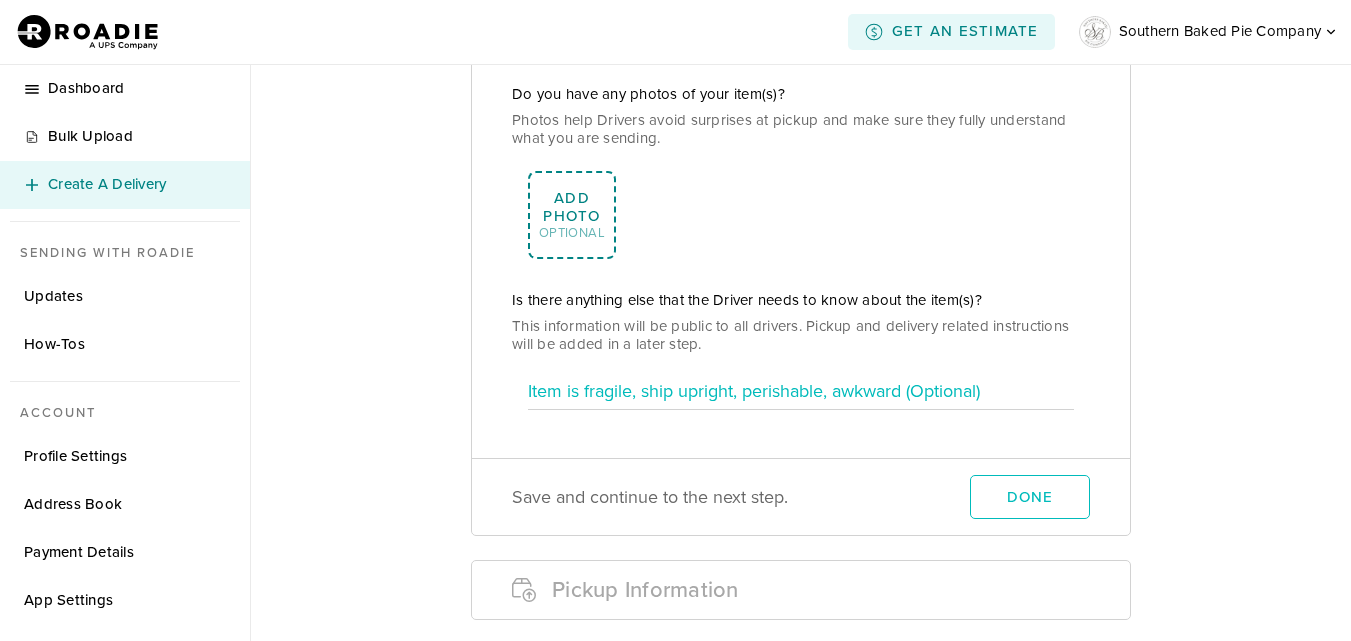 click at bounding box center [801, 391] 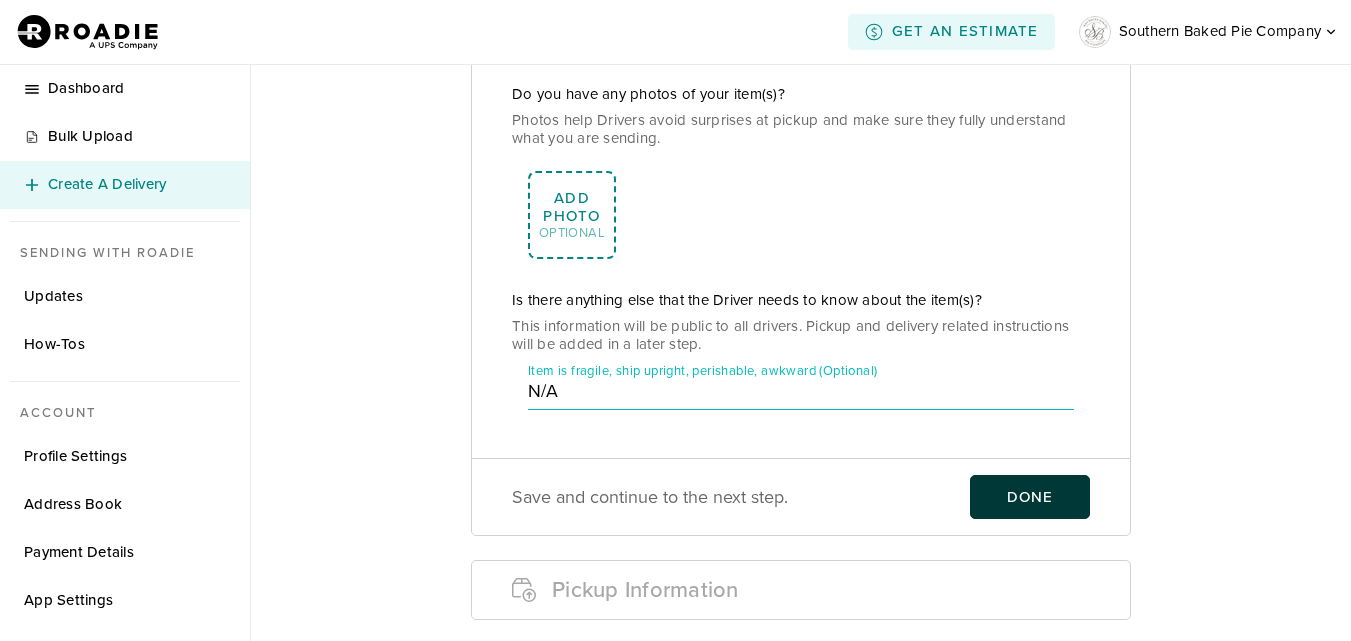 type on "N/A" 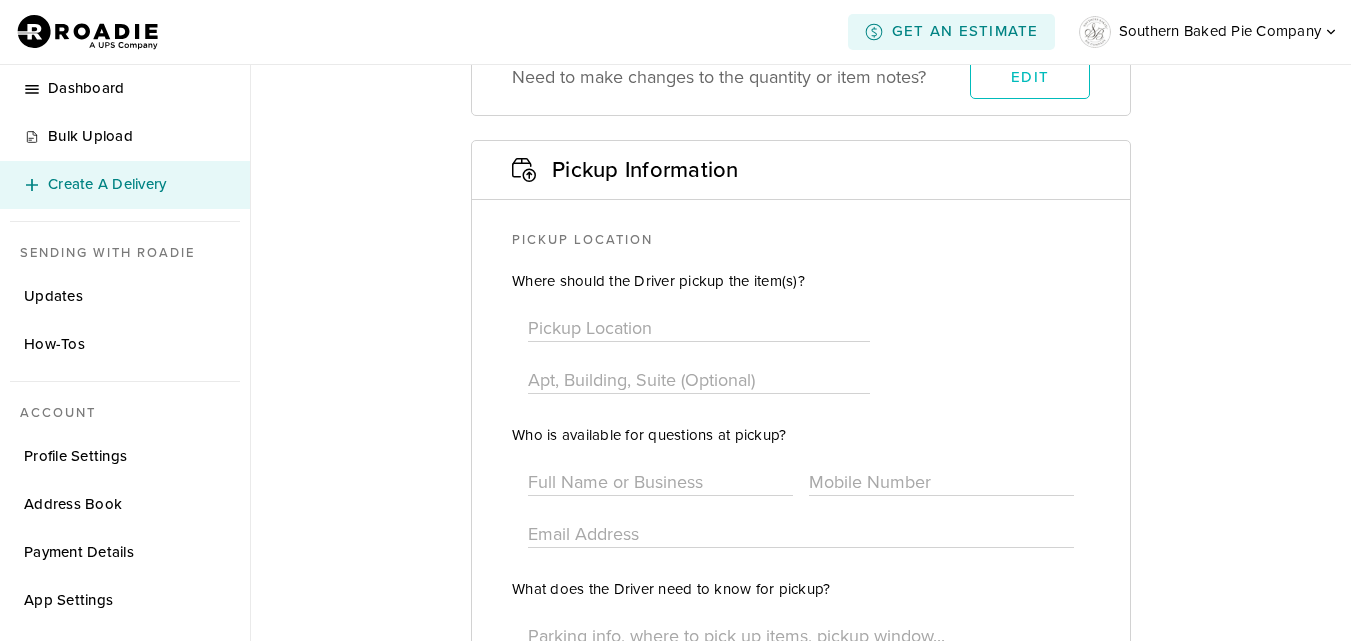 scroll, scrollTop: 373, scrollLeft: 0, axis: vertical 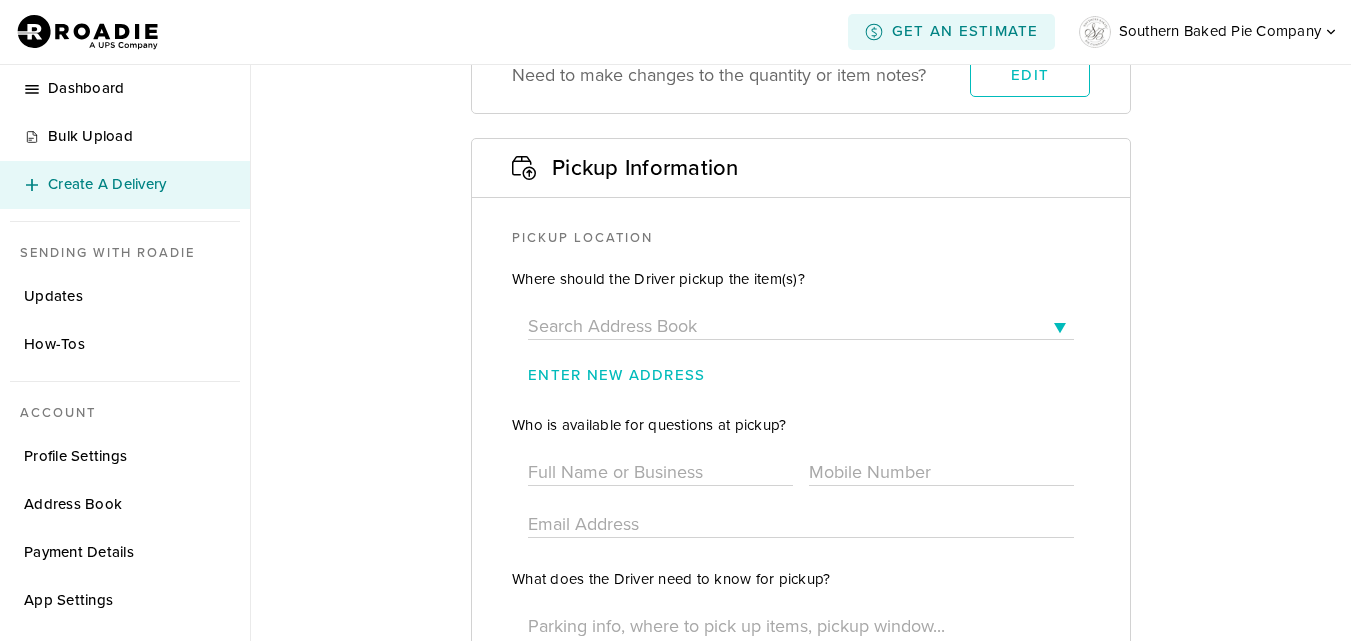 click 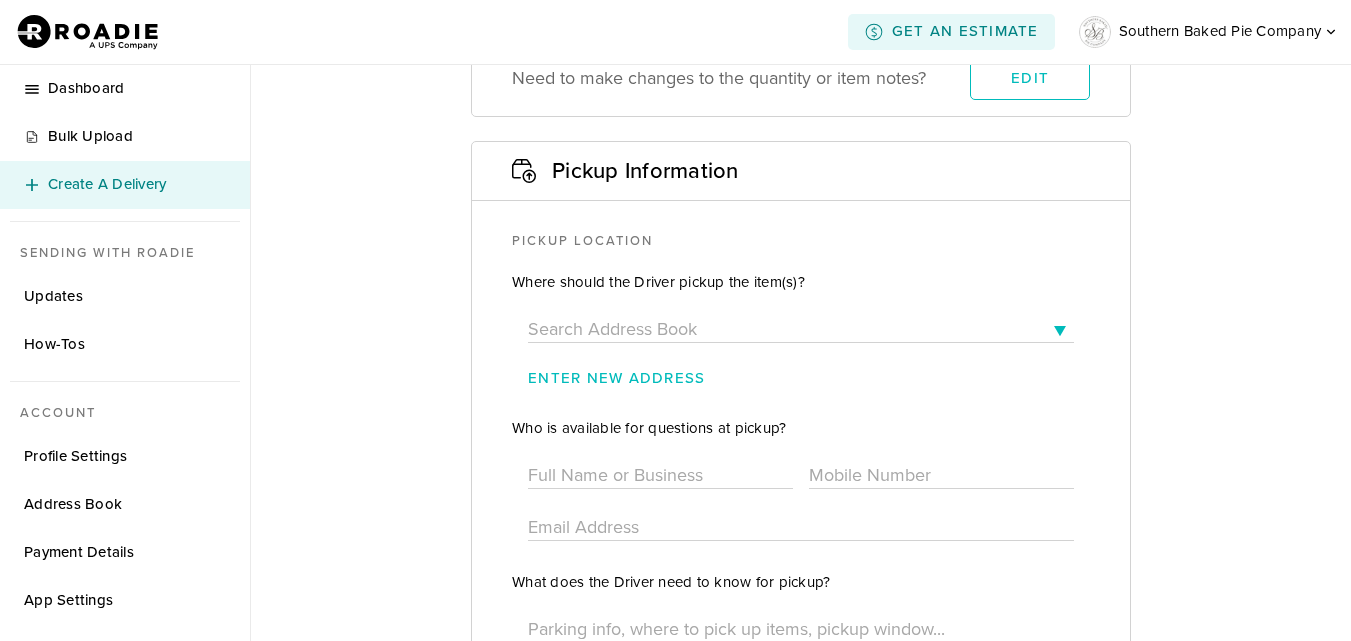 scroll, scrollTop: 473, scrollLeft: 0, axis: vertical 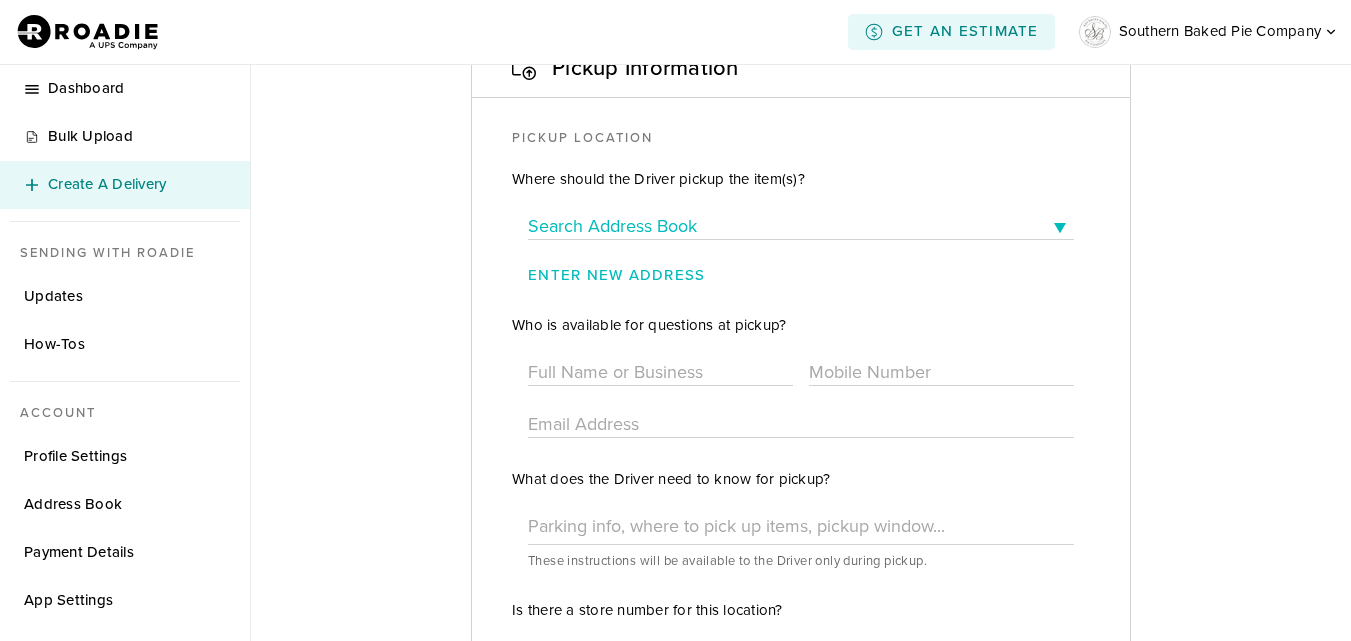 click at bounding box center (801, 226) 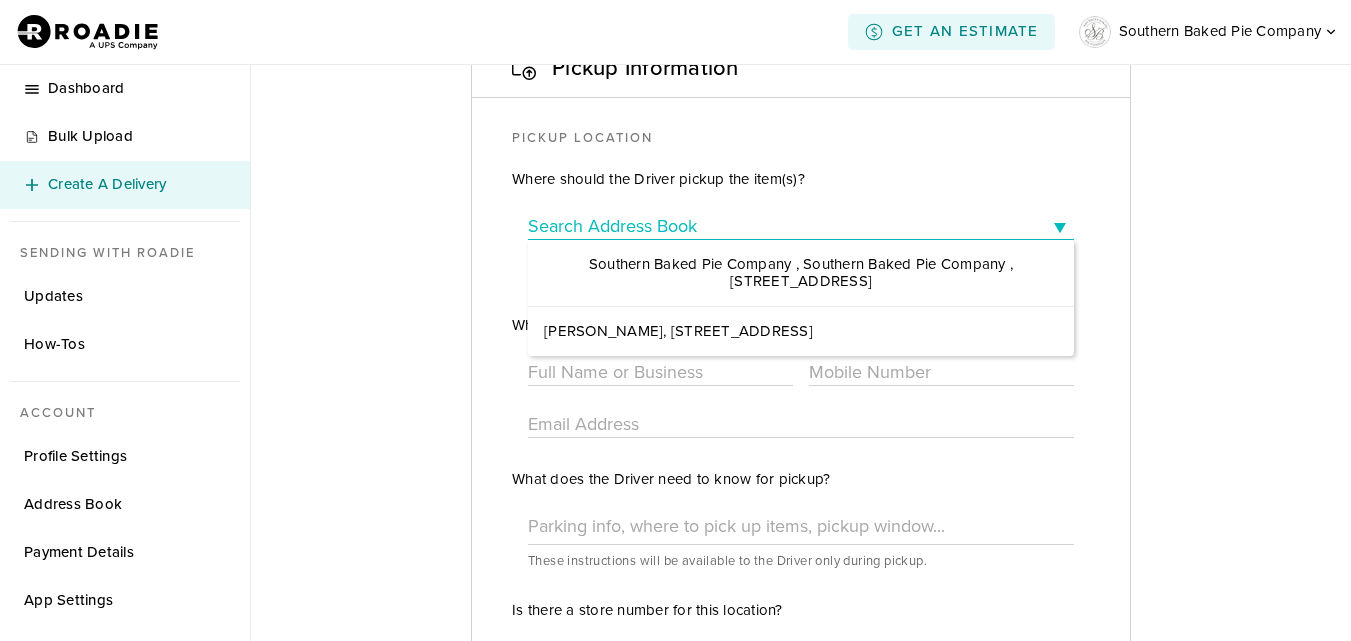 click at bounding box center [801, 226] 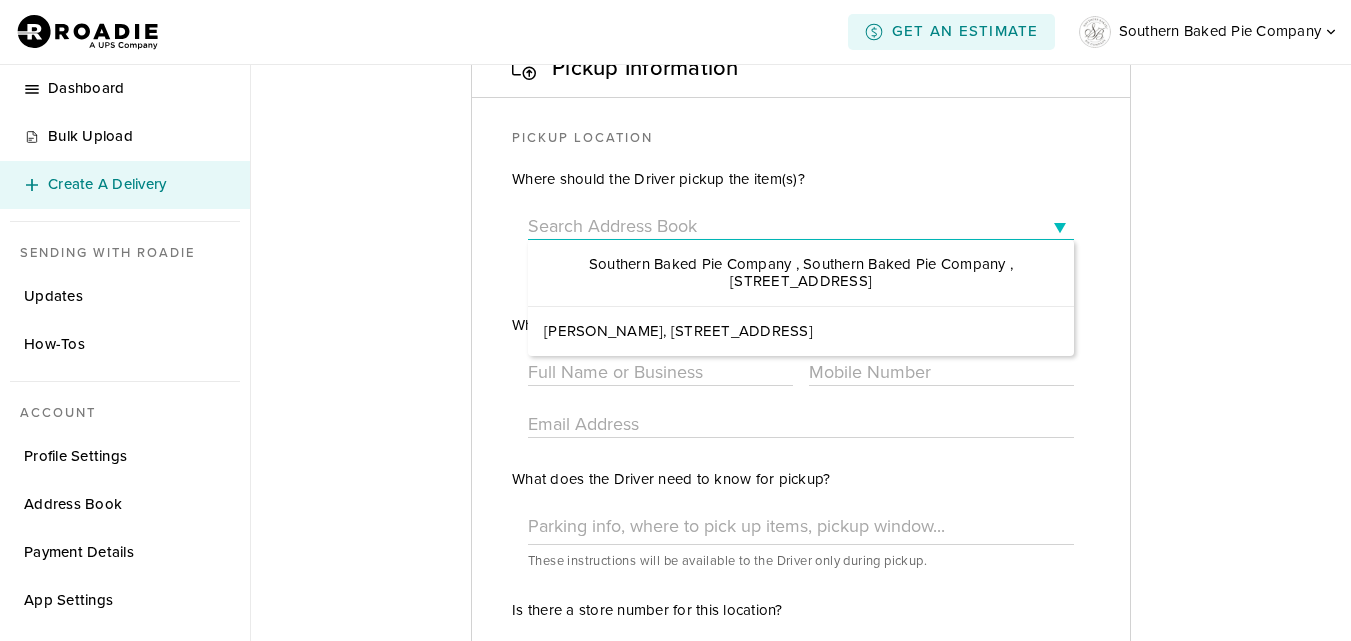click on "Create A Delivery Delivery Info Tell us more about what you’re sending. Item Information Description N/A Size Quantity 1   Item Need to make changes to the quantity or item notes? Edit Pickup Information Pickup Location Where should the Driver pickup the item(s)?   Enter New Address Who is available for questions at pickup?       What does the Driver need to know for pickup?   These instructions will be available to the Driver only during pickup. Is there a store number for this location?   Pickup Time When is the earliest the Driver can arrive for pickup? As Soon As Possible Schedule a Pickup Save and continue to the next step. Done Delivery Information Payment Details" at bounding box center (801, 365) 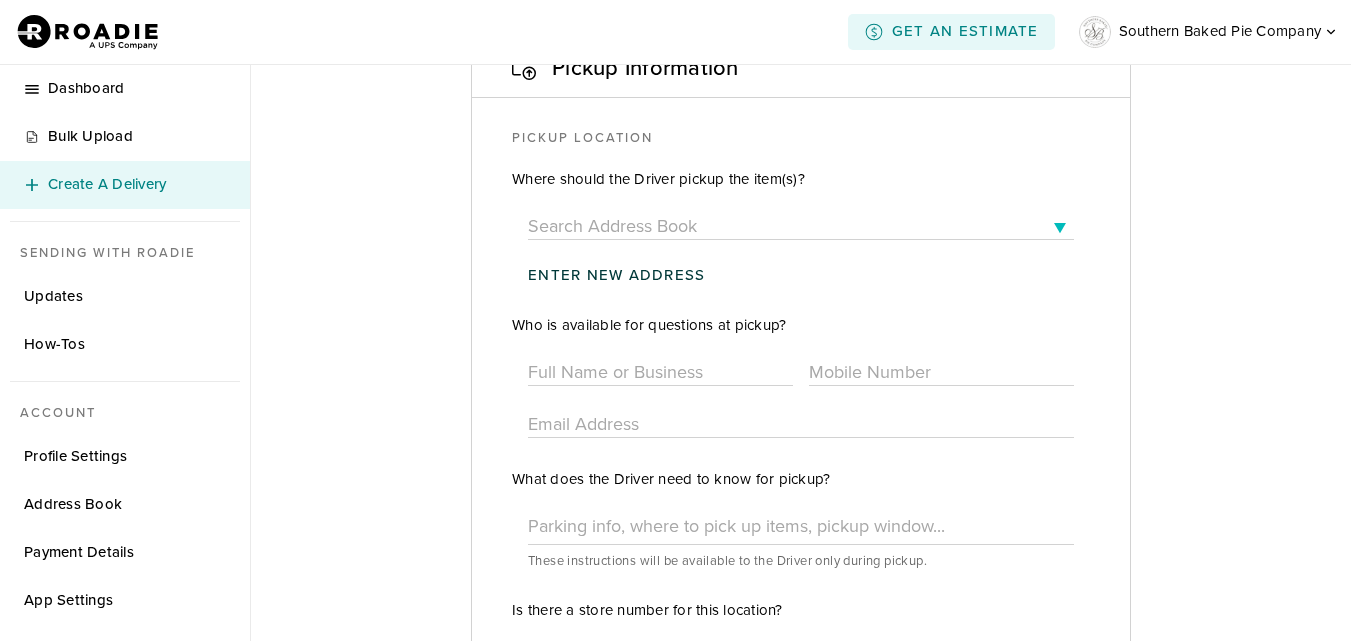 click on "Enter New Address" at bounding box center [616, 275] 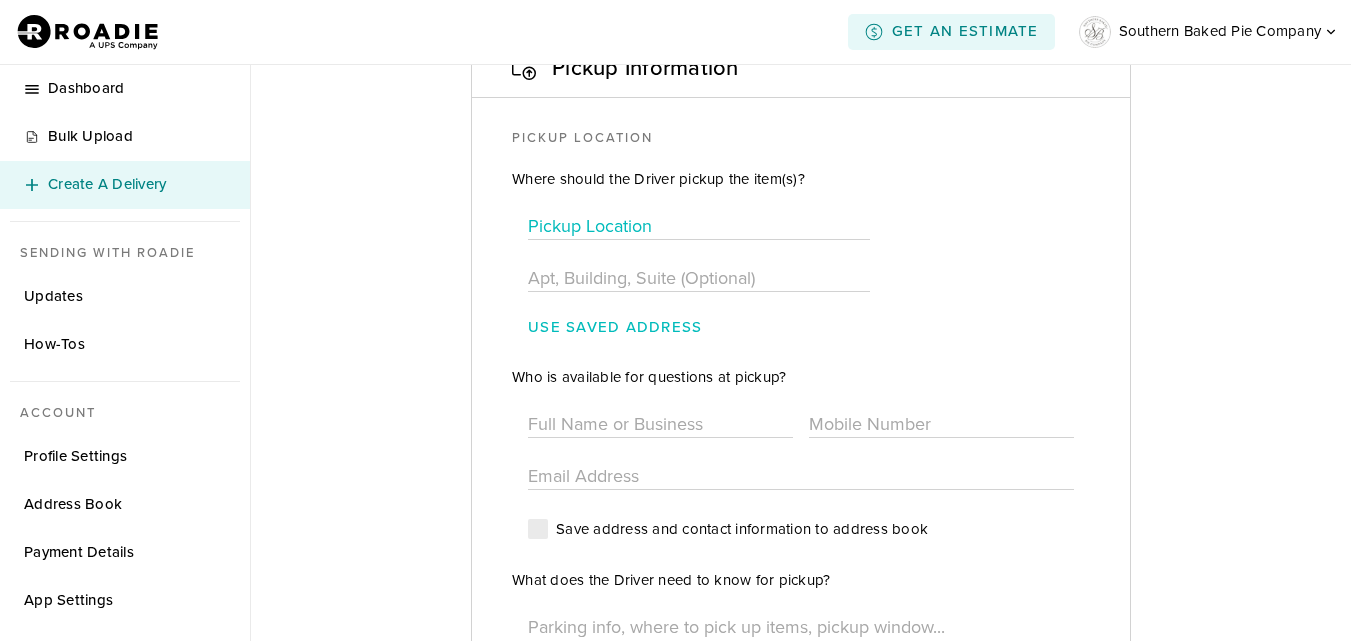 click at bounding box center [699, 226] 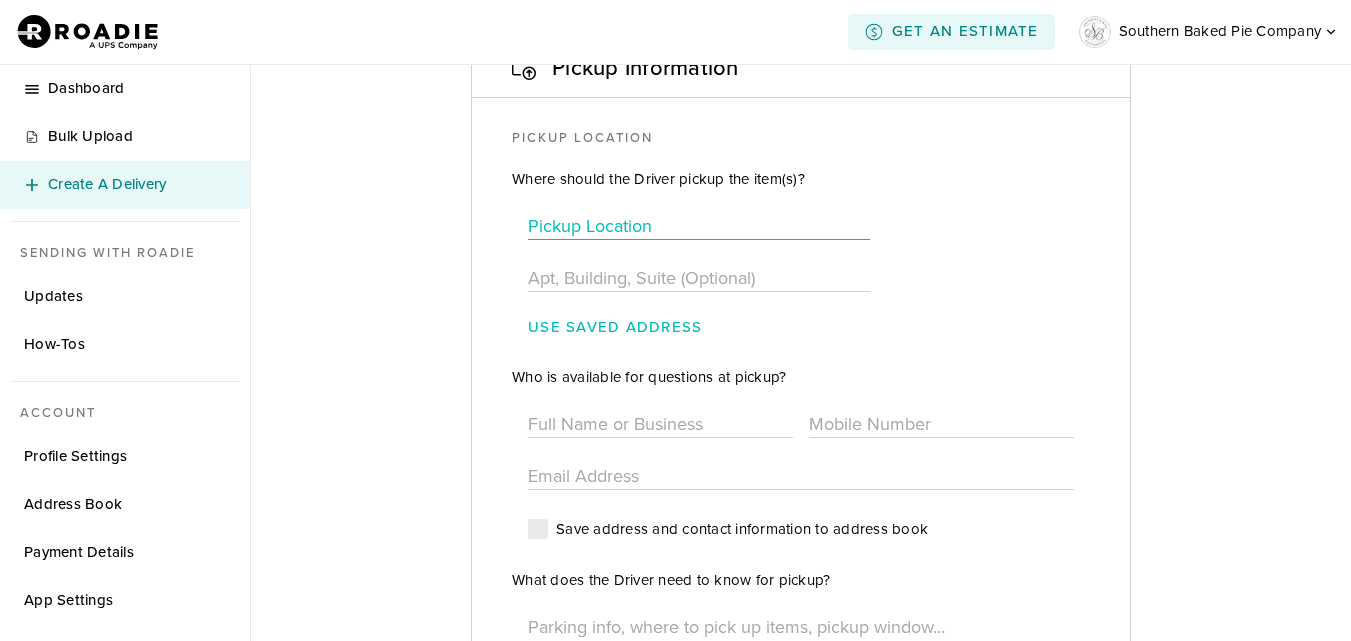 click at bounding box center (699, 226) 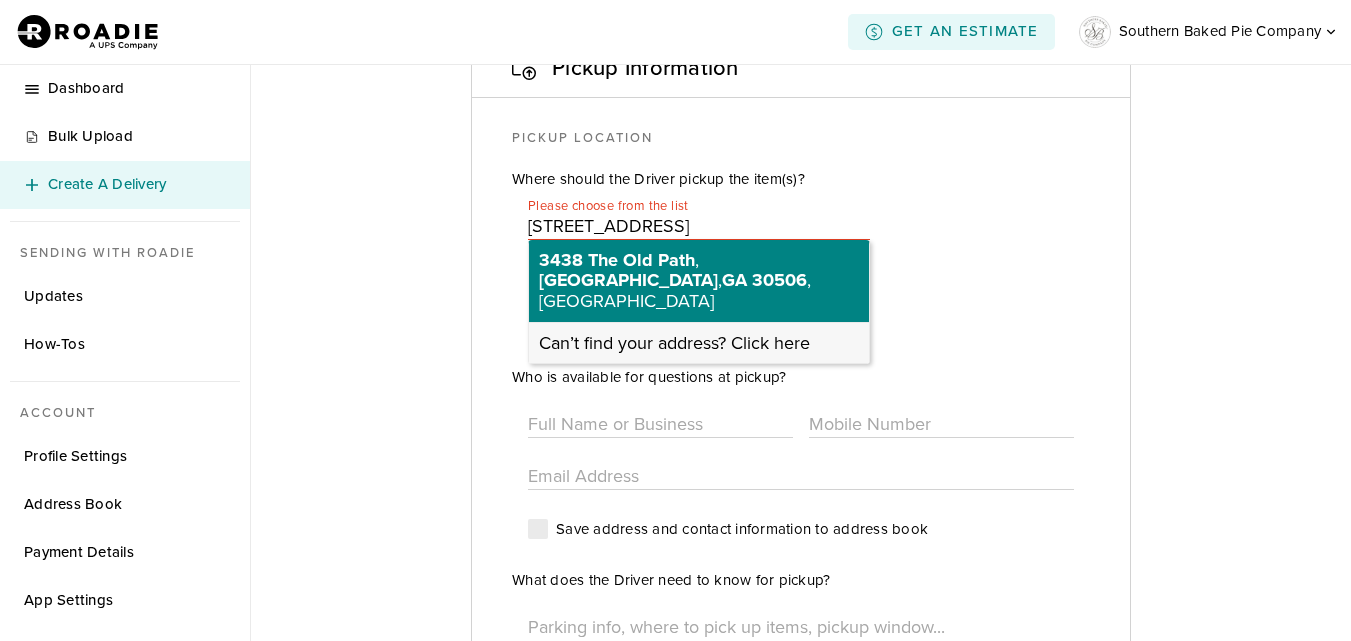 type on "[STREET_ADDRESS]" 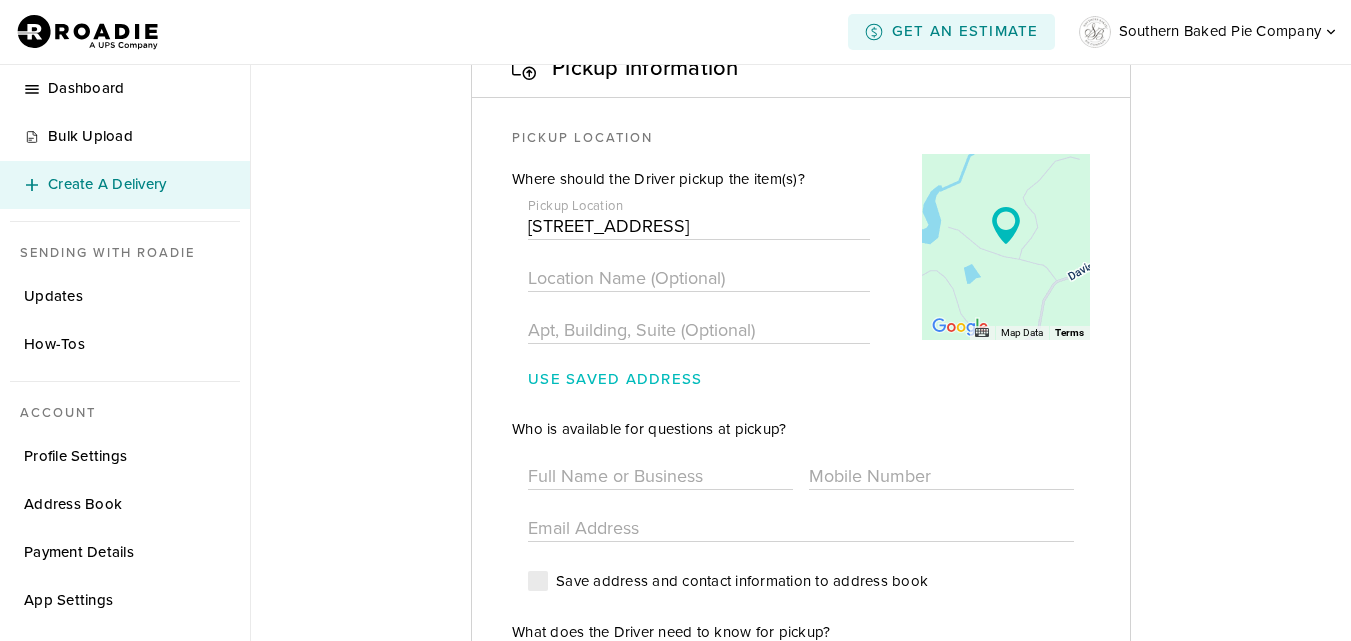 scroll, scrollTop: 673, scrollLeft: 0, axis: vertical 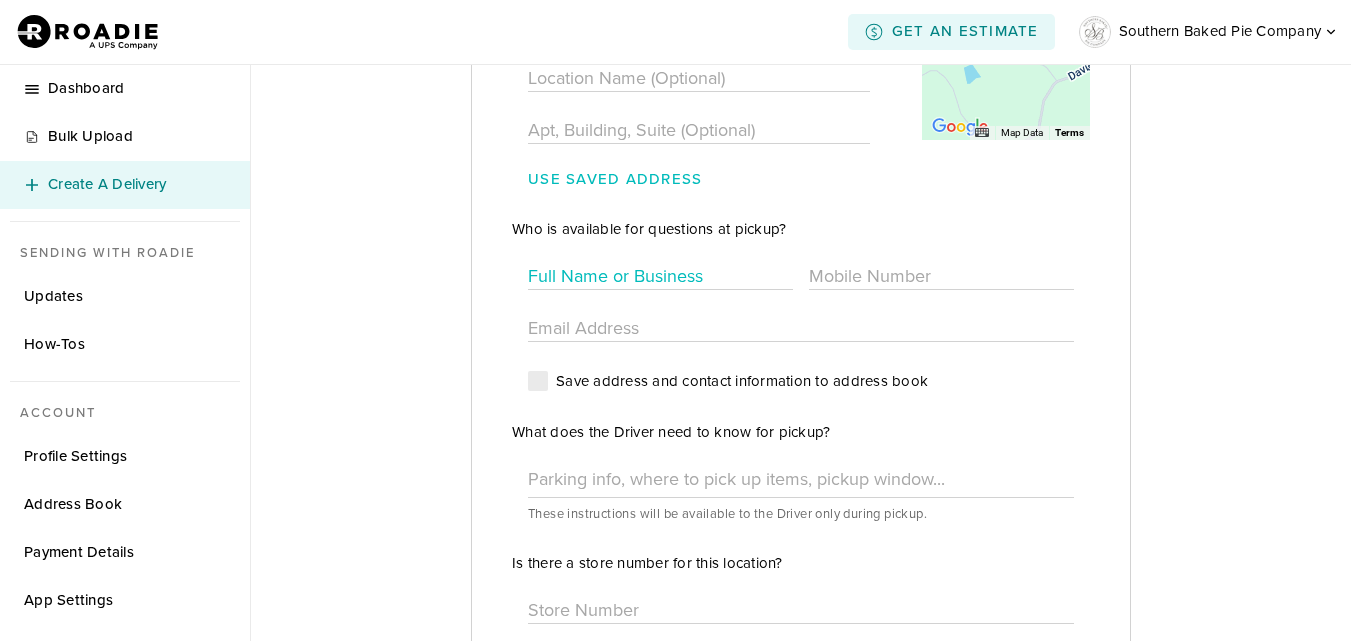 click at bounding box center [660, 276] 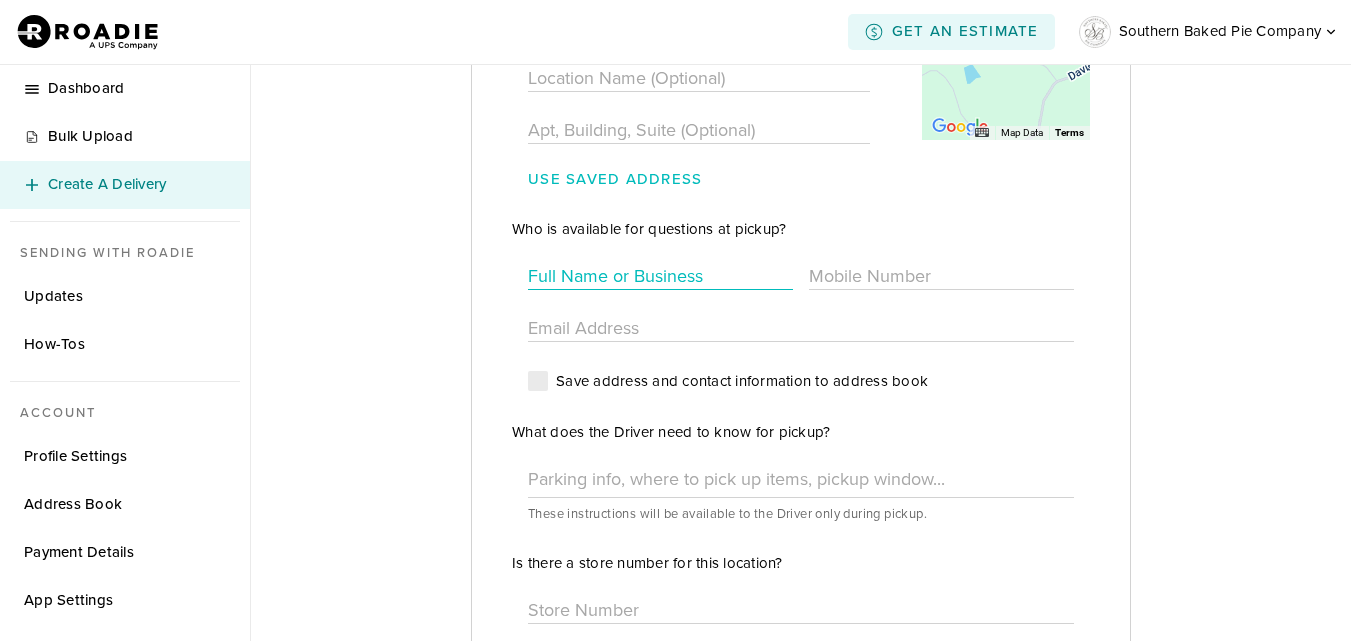 type on "Southern Baked Pie Company" 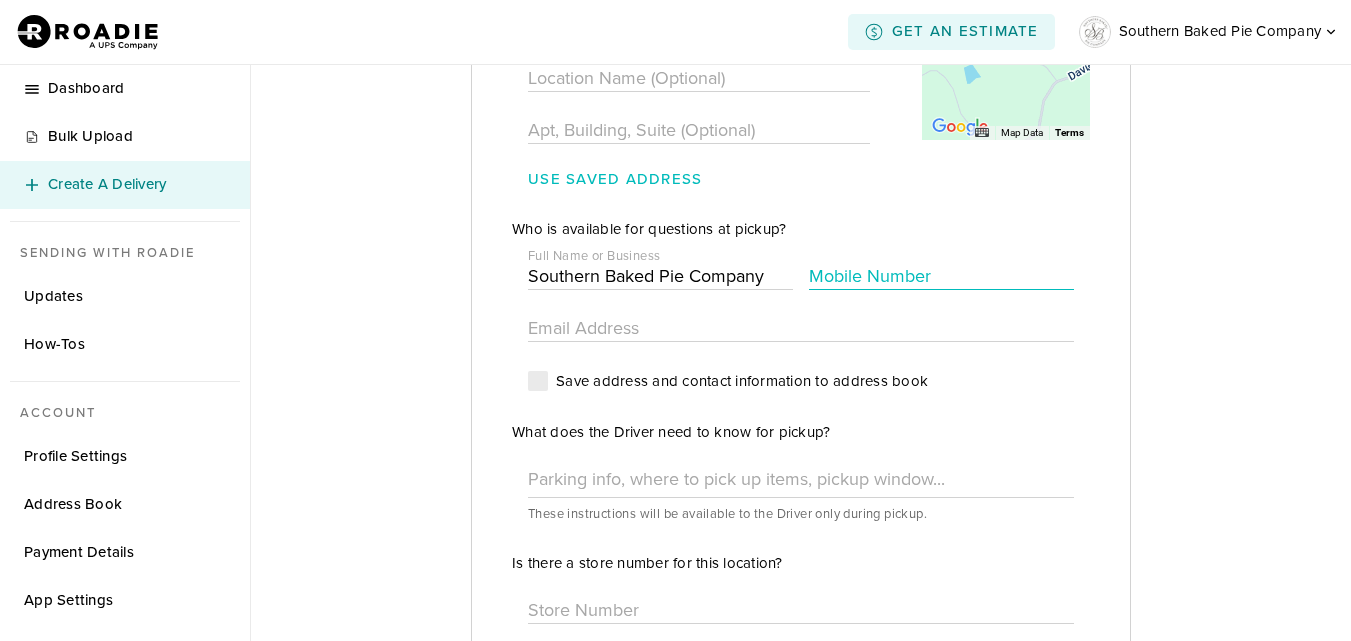 click at bounding box center [941, 276] 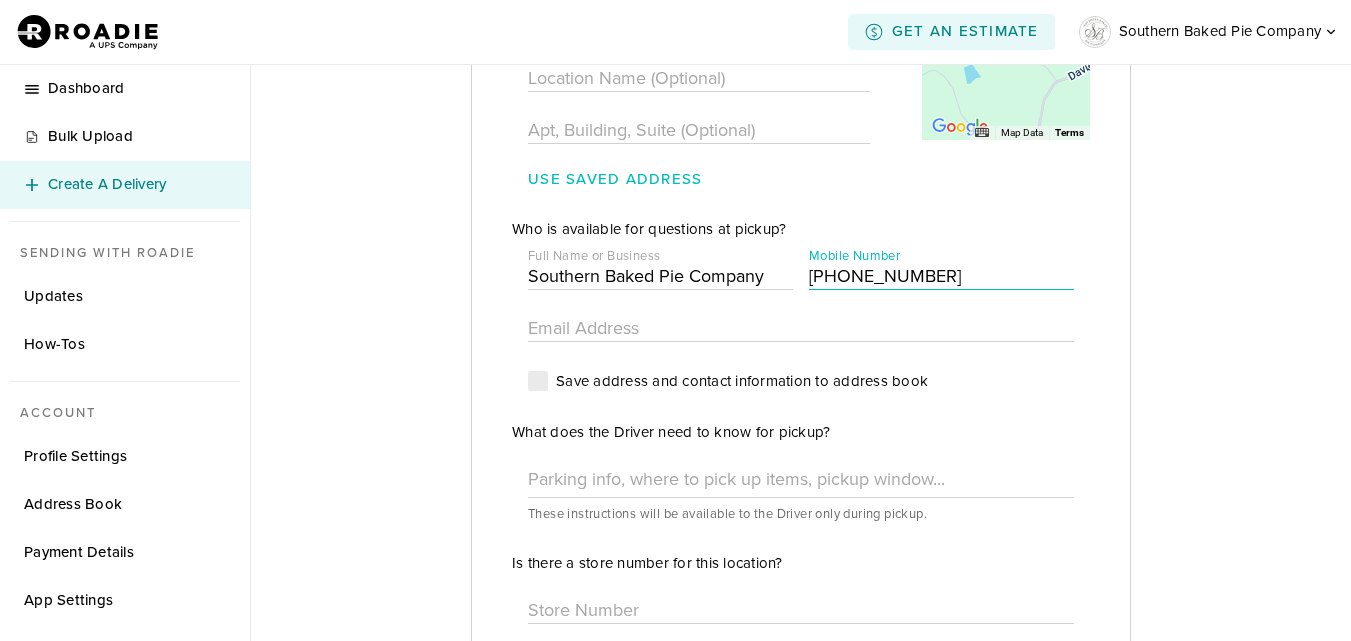 click on "[PHONE_NUMBER]" at bounding box center [941, 276] 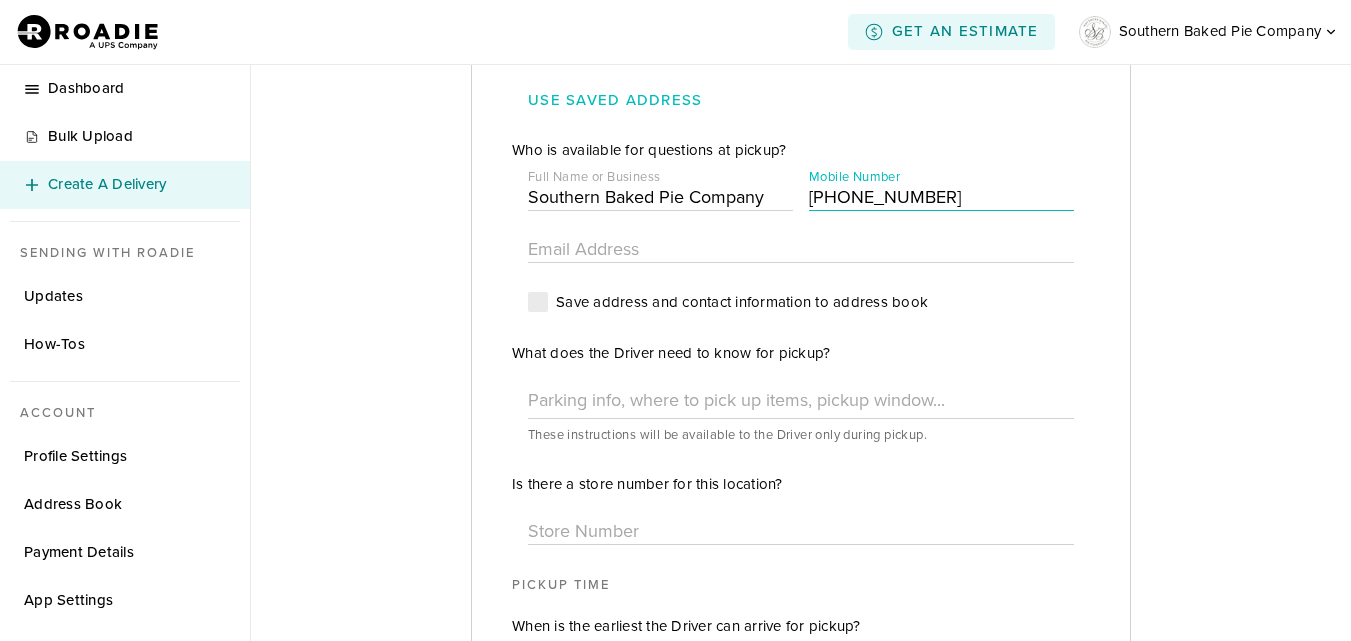 scroll, scrollTop: 873, scrollLeft: 0, axis: vertical 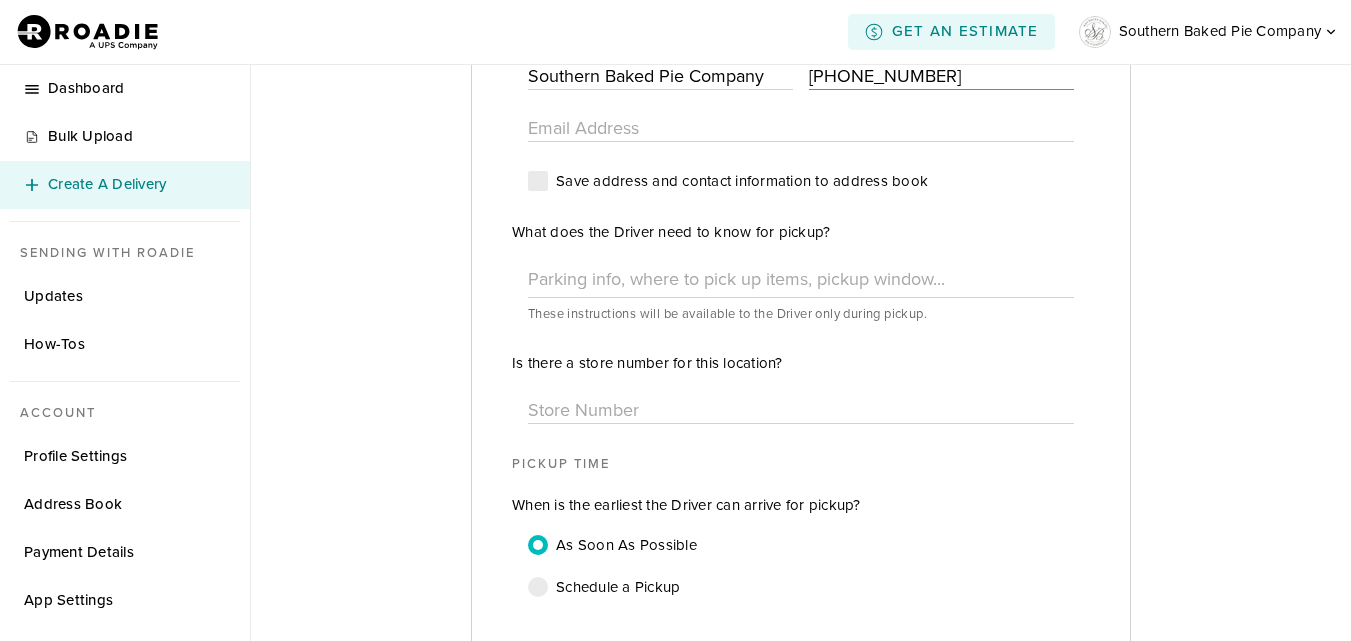 type on "[PHONE_NUMBER]" 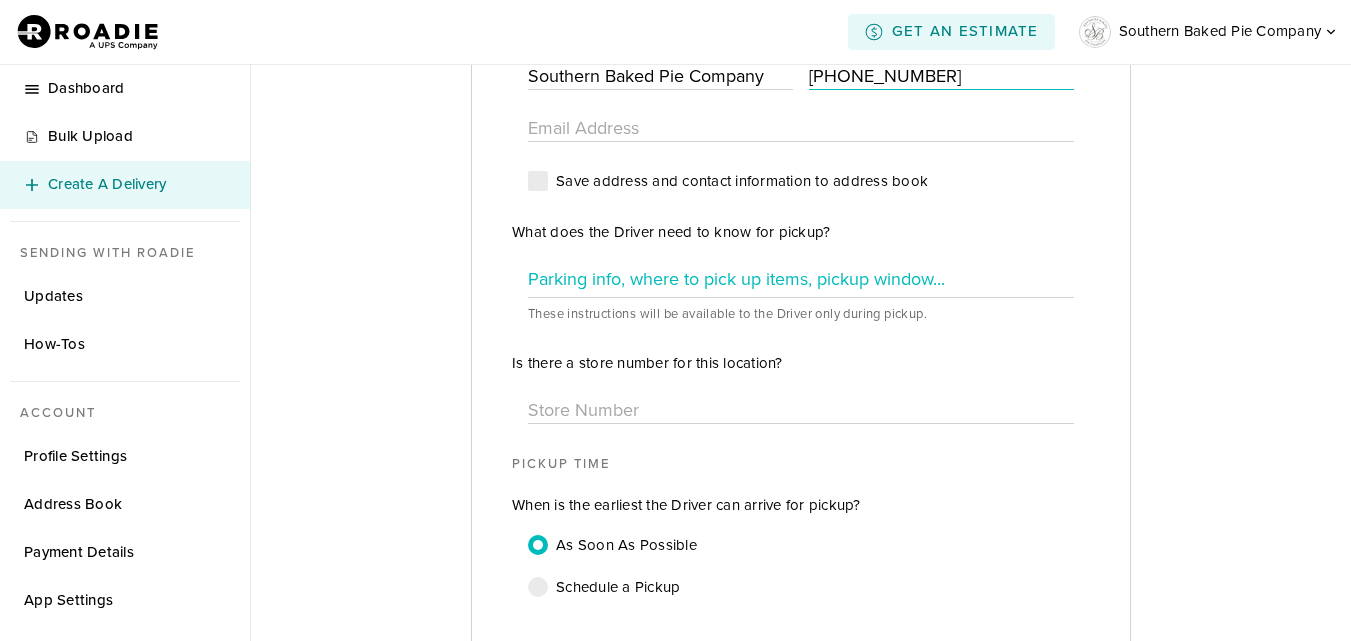 click at bounding box center [801, 279] 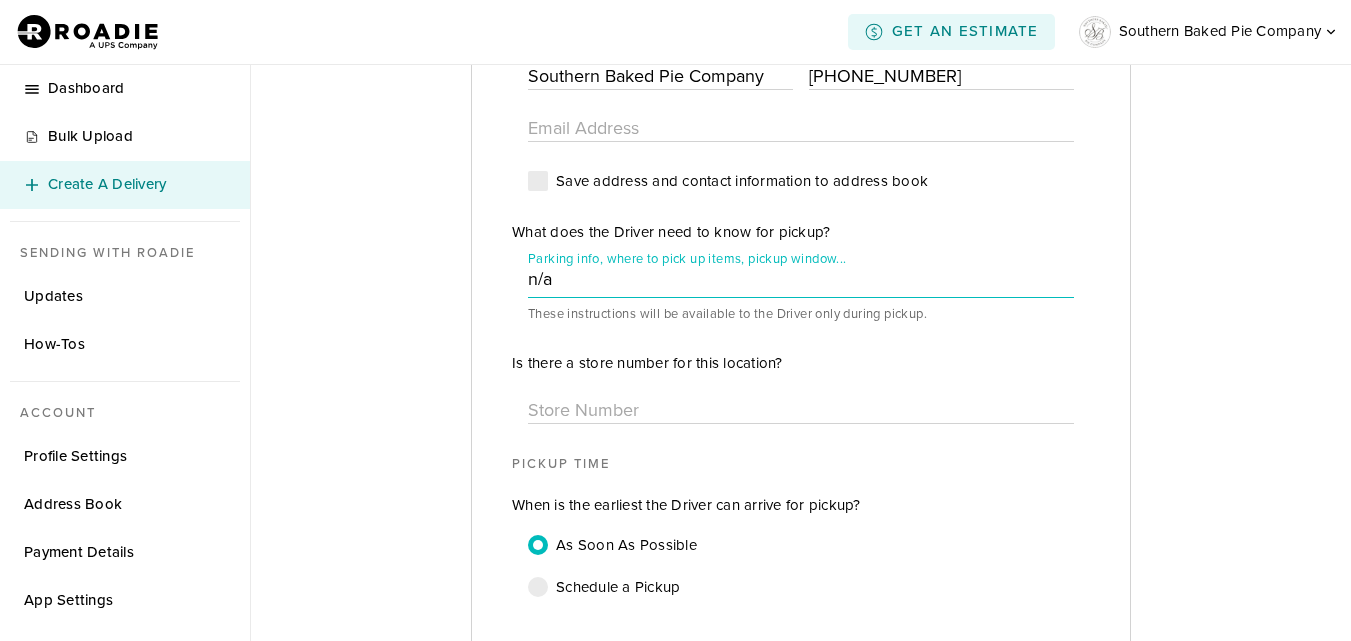 type on "n/a" 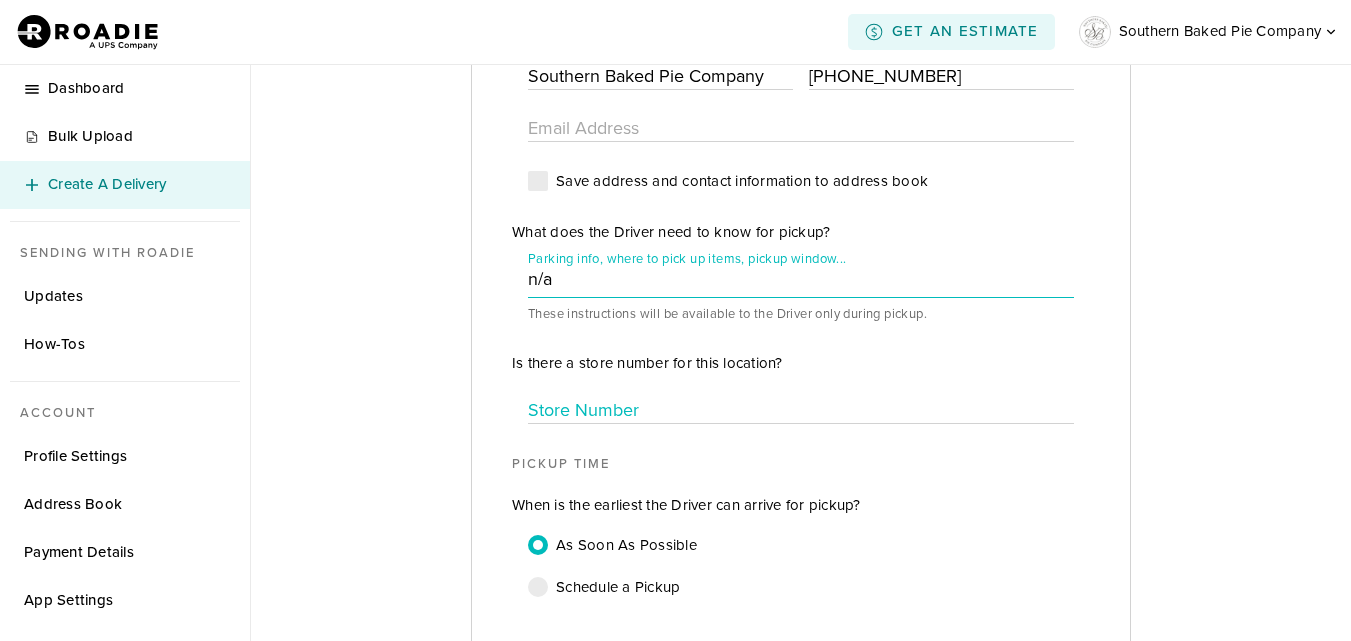 click at bounding box center [801, 410] 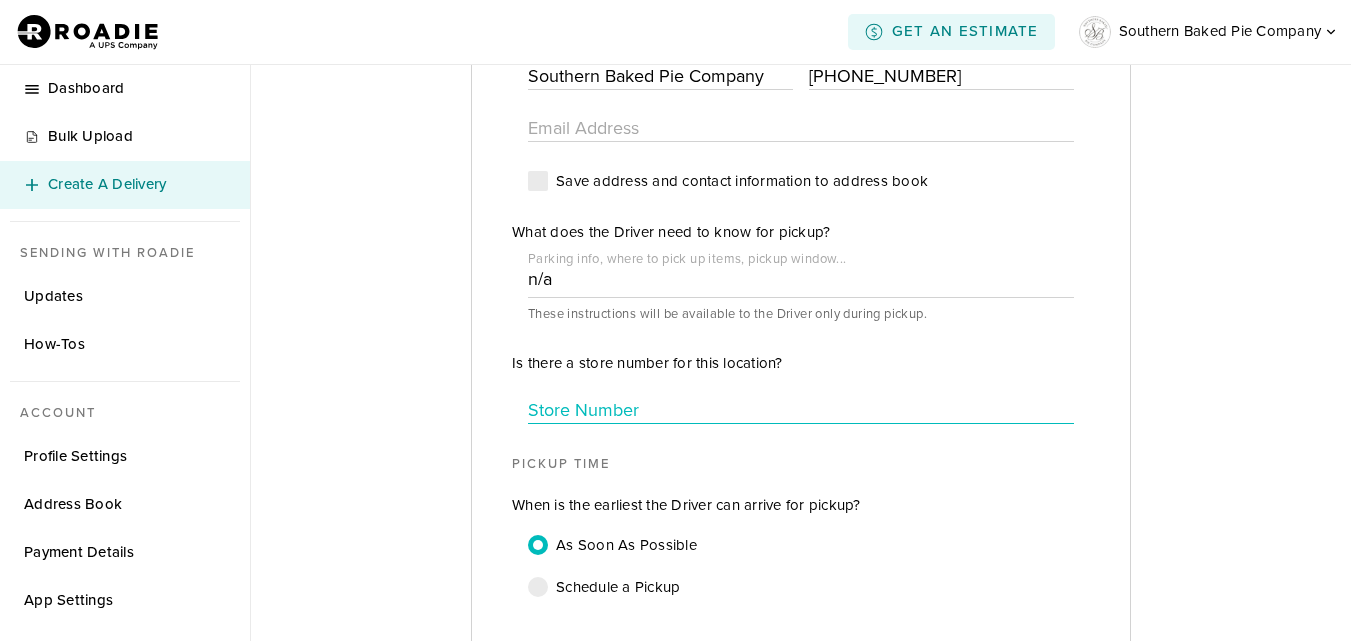 type on "Not Provided" 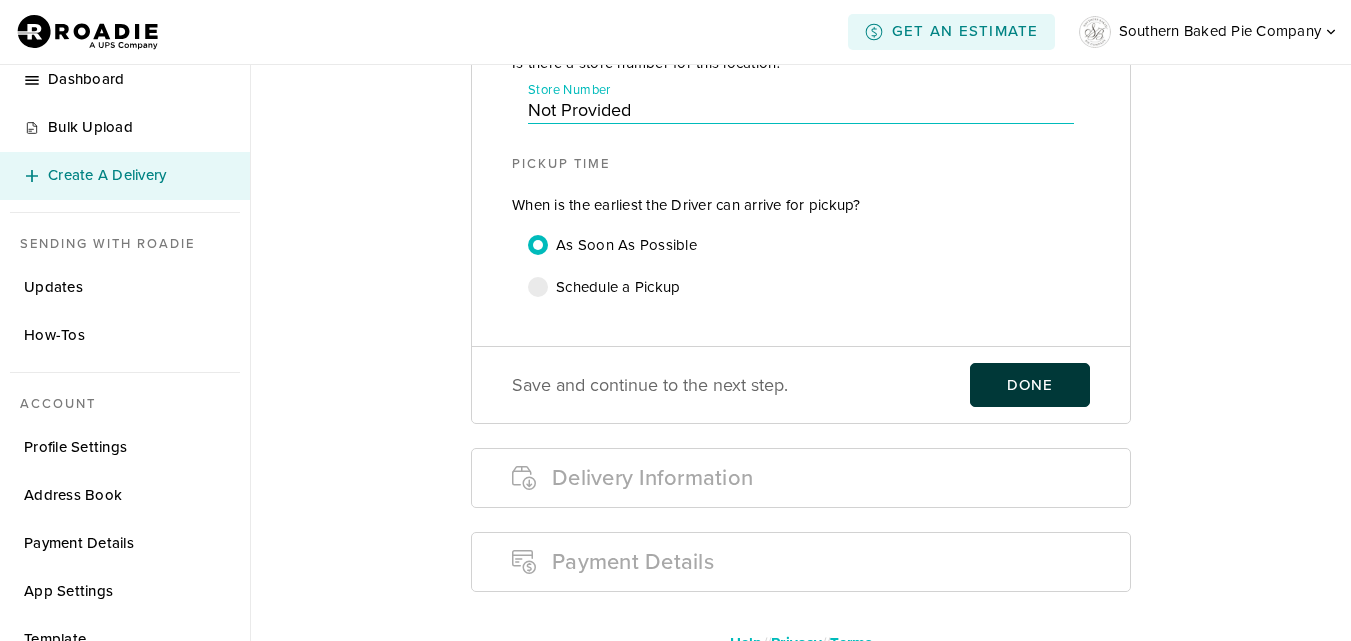 click on "Done" at bounding box center [1030, 385] 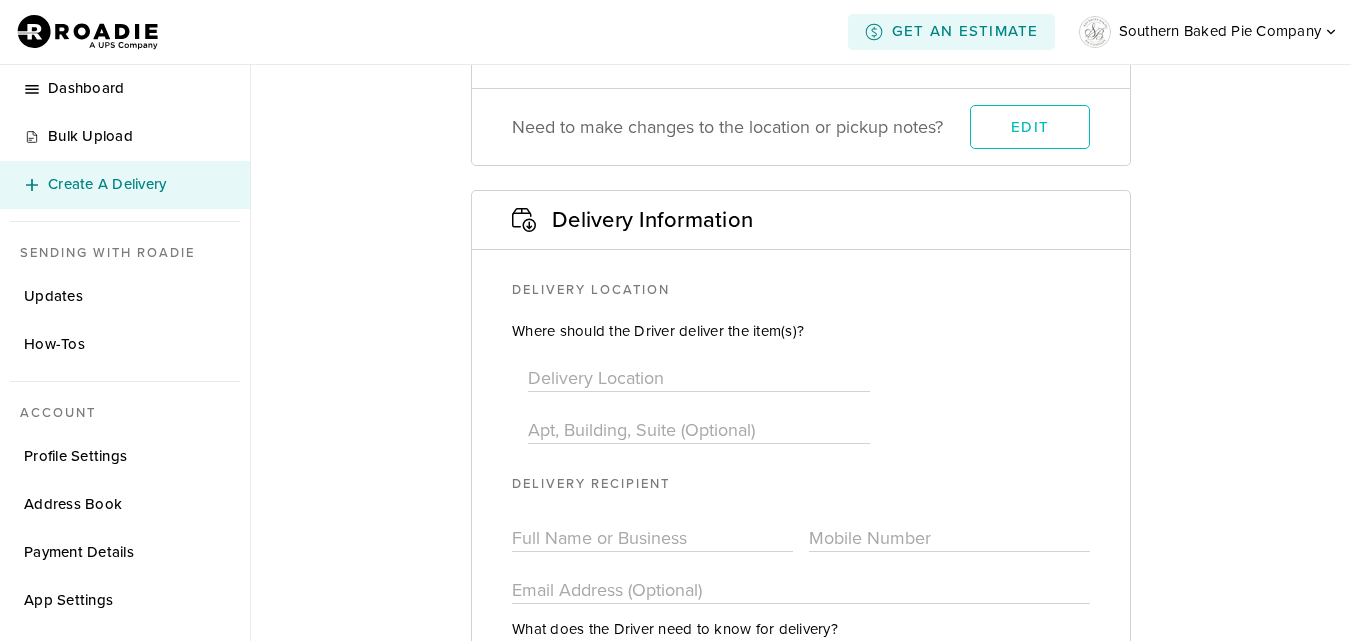 scroll, scrollTop: 791, scrollLeft: 0, axis: vertical 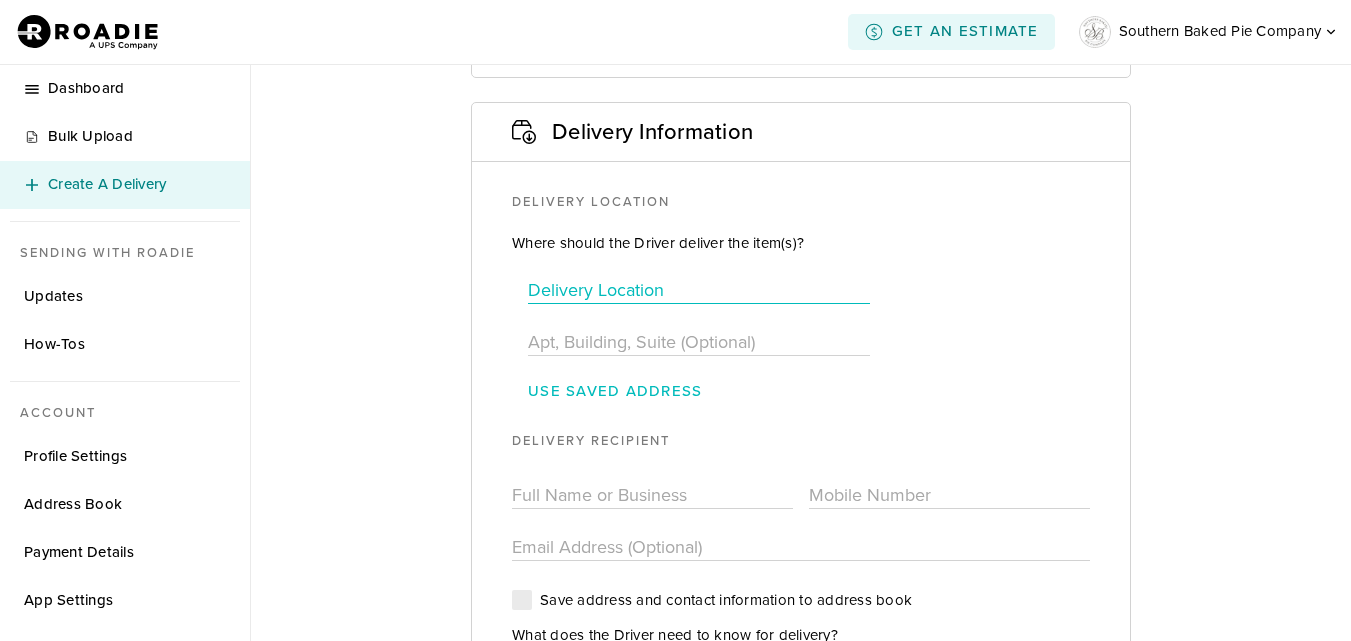 click at bounding box center (699, 290) 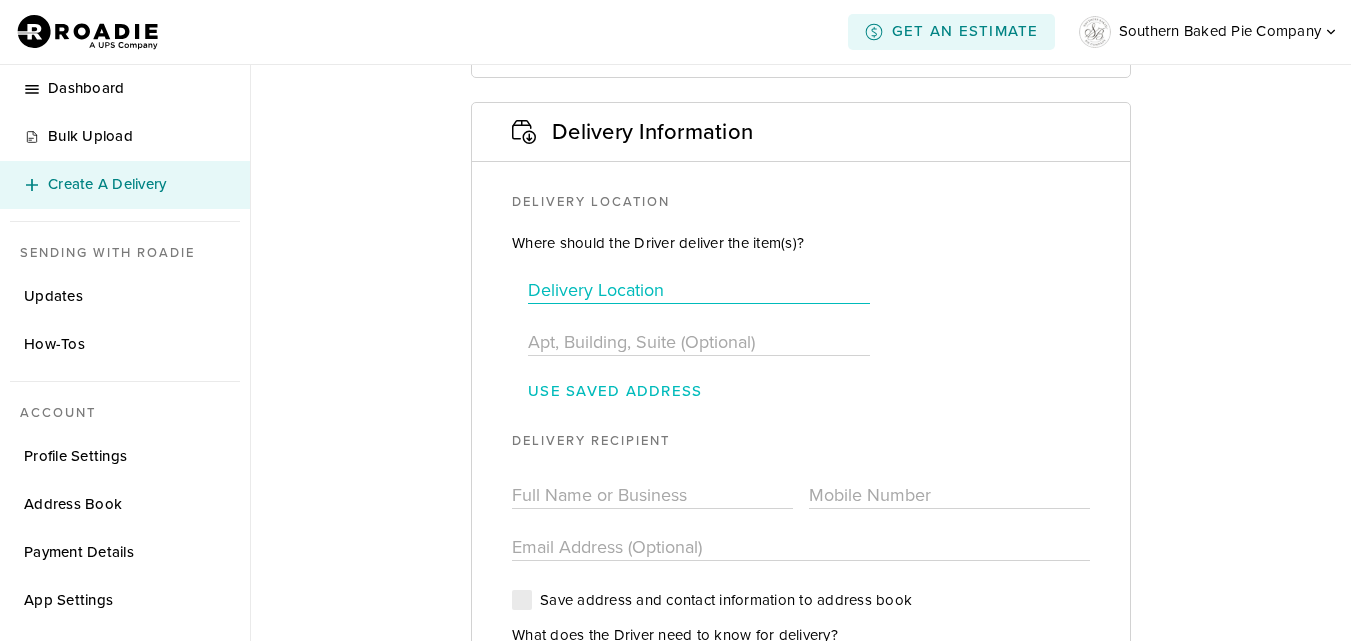 paste on "[STREET_ADDRESS][PERSON_NAME]" 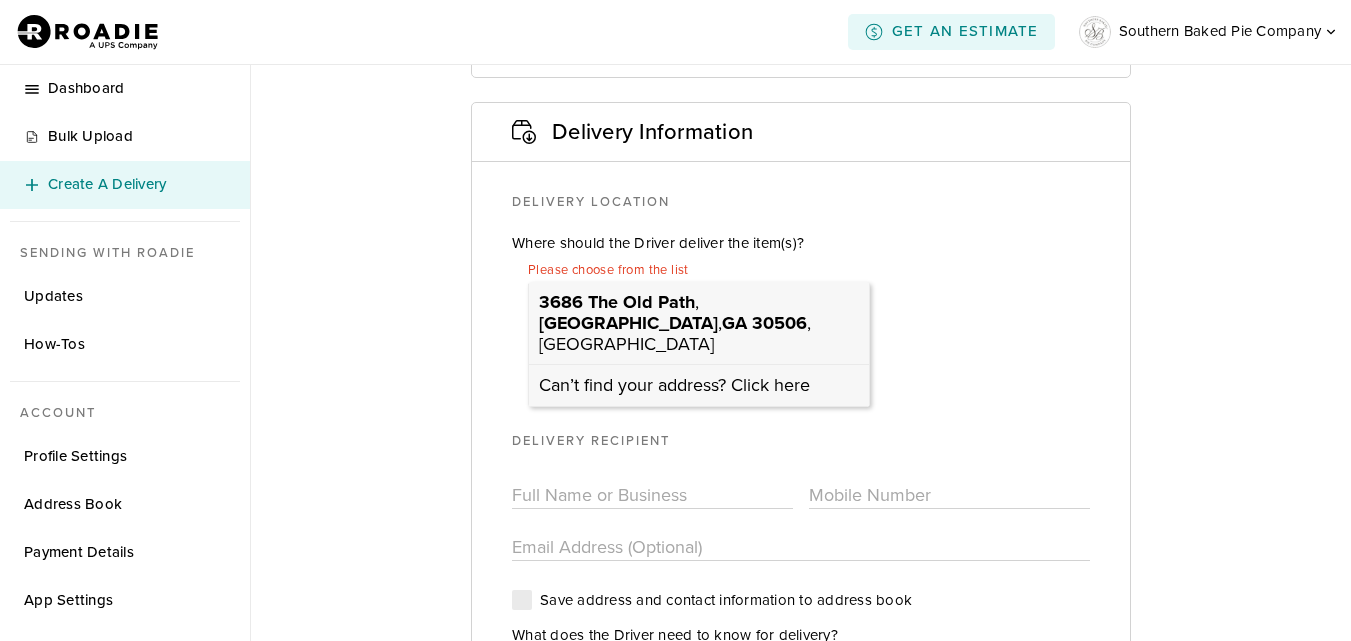 click on "Where should the Driver deliver the item(s)? Please choose from the list [STREET_ADDRESS][PERSON_NAME]   Use Saved Address" at bounding box center [801, 317] 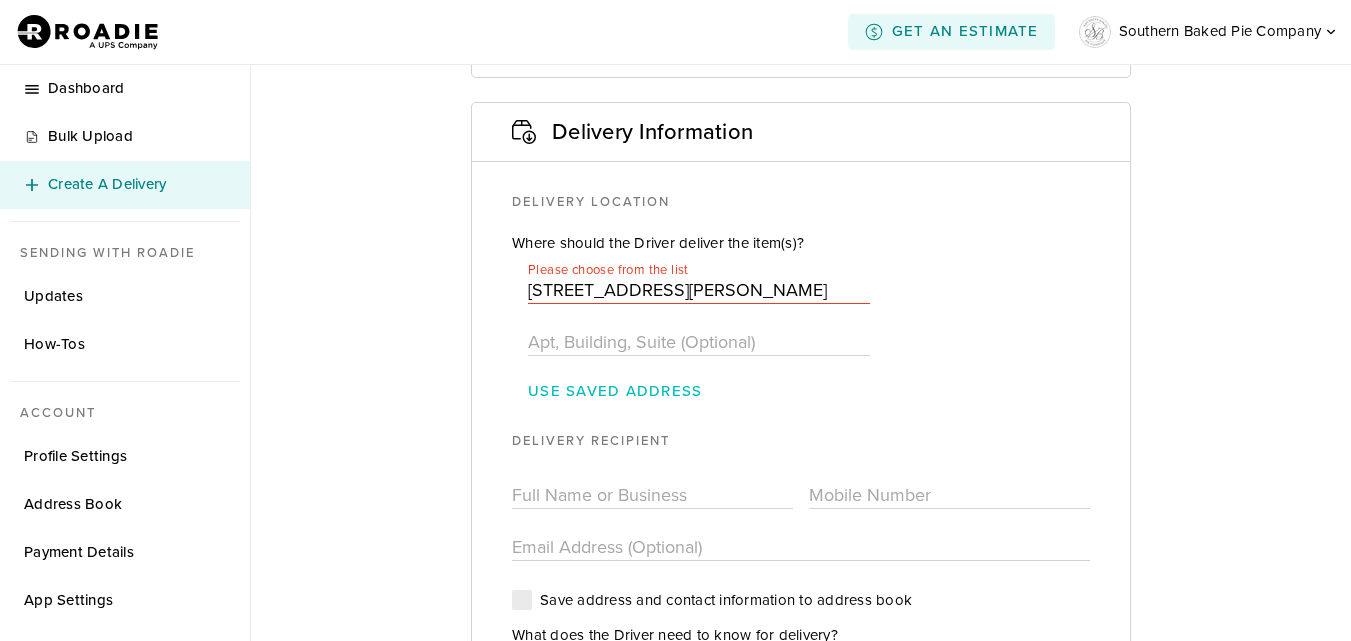 click on "[STREET_ADDRESS][PERSON_NAME]" at bounding box center [699, 290] 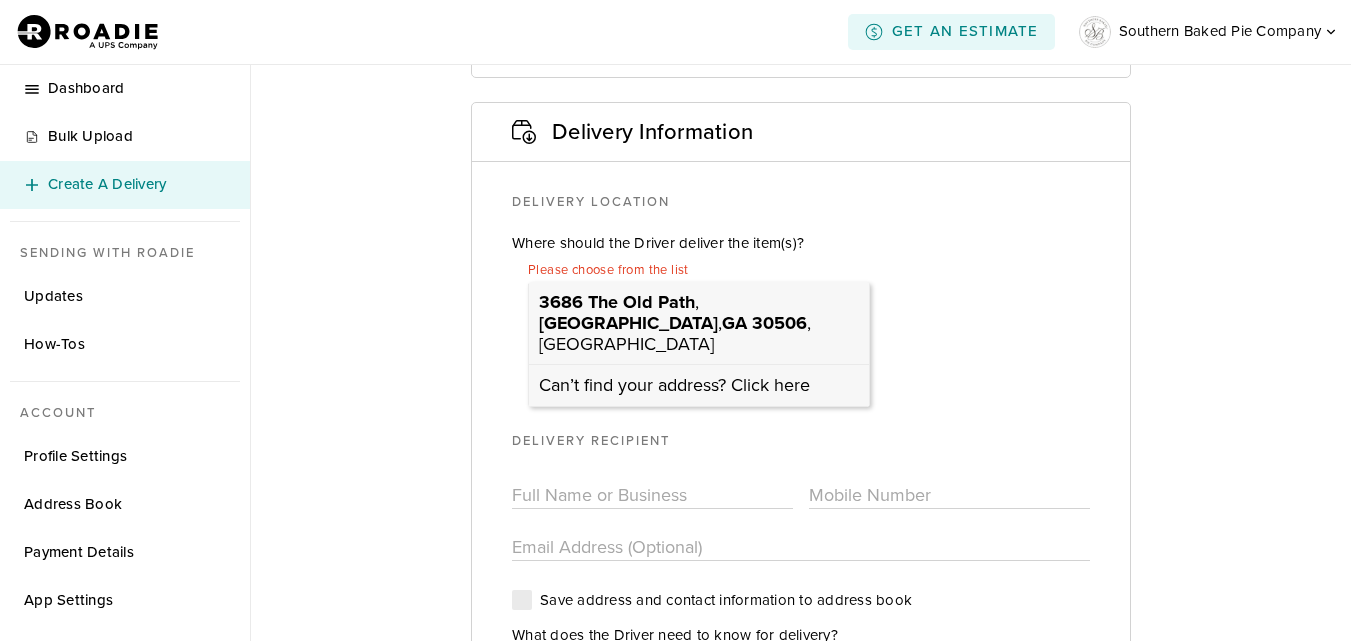 drag, startPoint x: 672, startPoint y: 264, endPoint x: 884, endPoint y: 272, distance: 212.1509 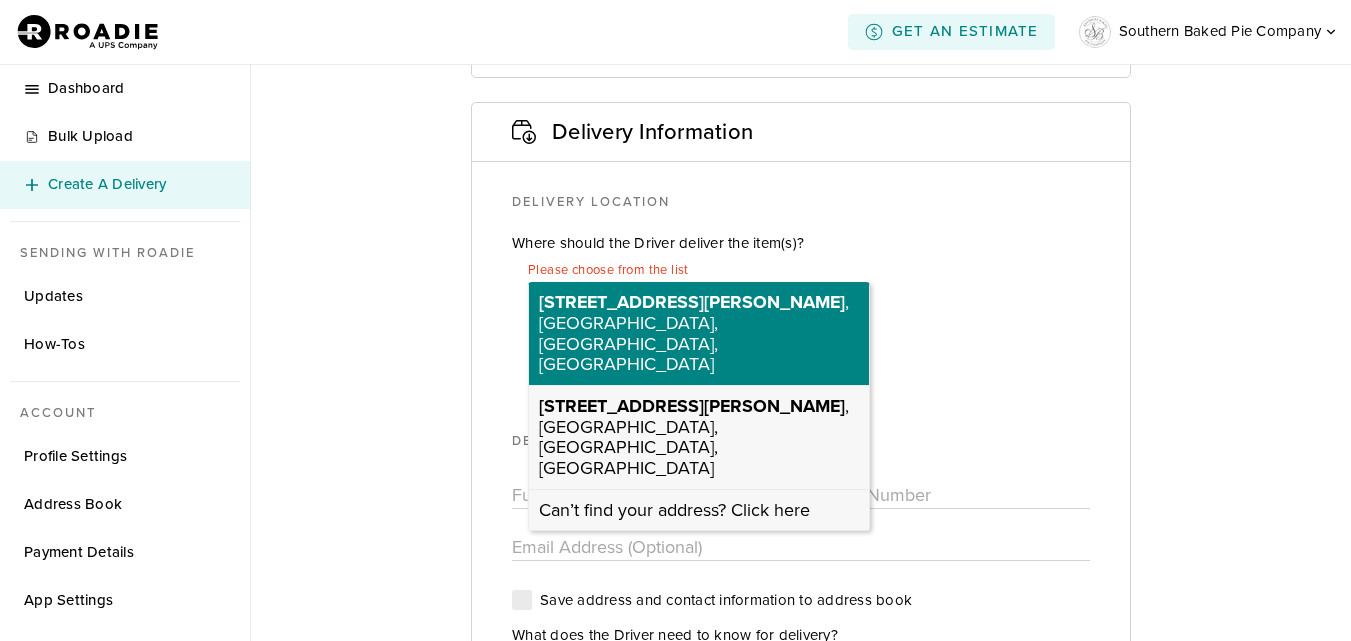 type on "[STREET_ADDRESS][PERSON_NAME]," 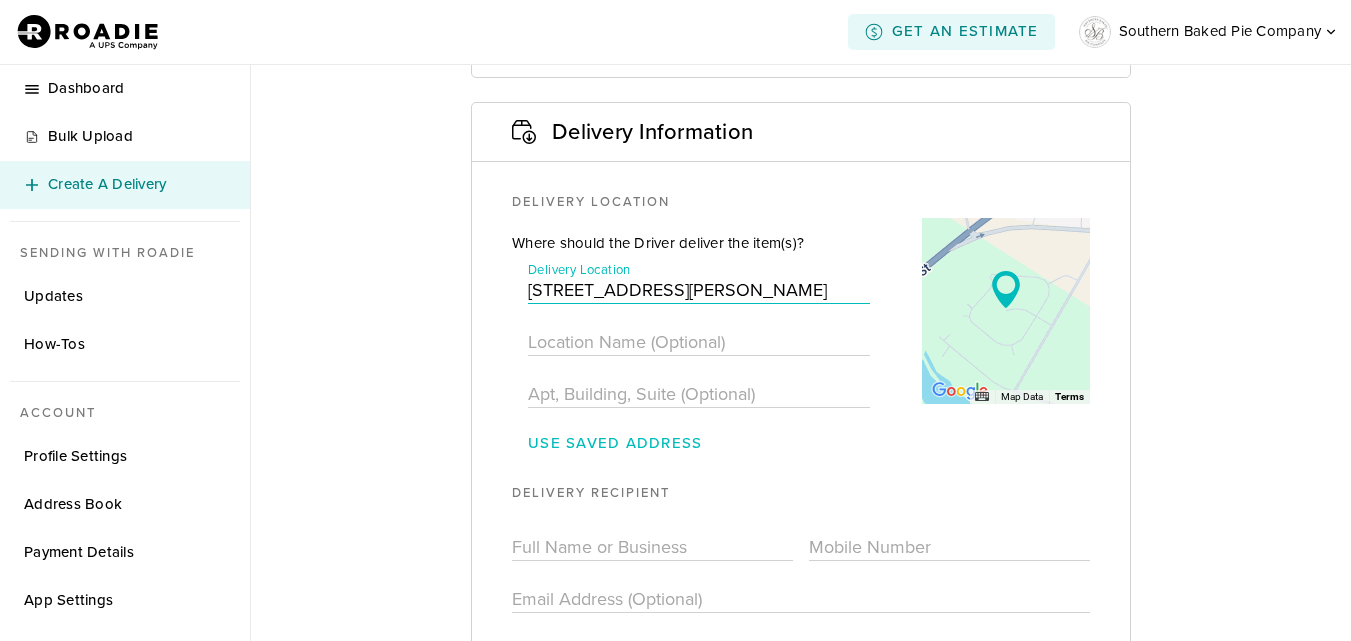 click on "[STREET_ADDRESS][PERSON_NAME]" at bounding box center (699, 290) 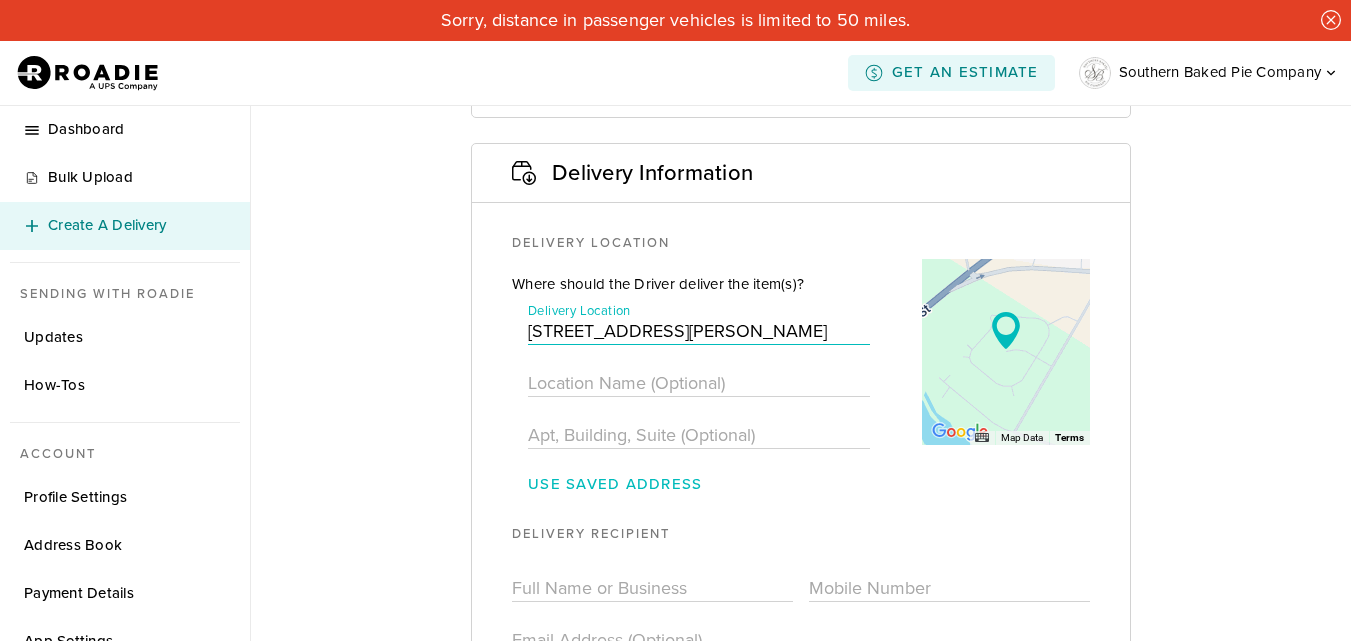 scroll, scrollTop: 832, scrollLeft: 0, axis: vertical 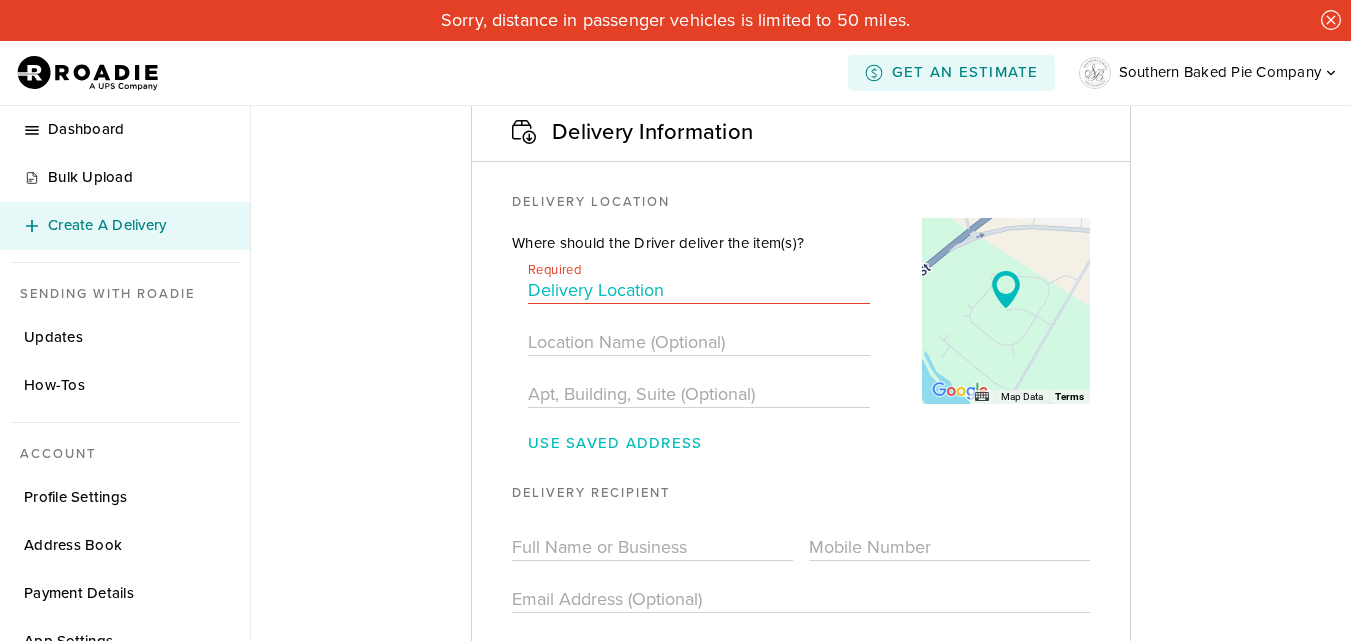 paste on "[STREET_ADDRESS][PERSON_NAME]" 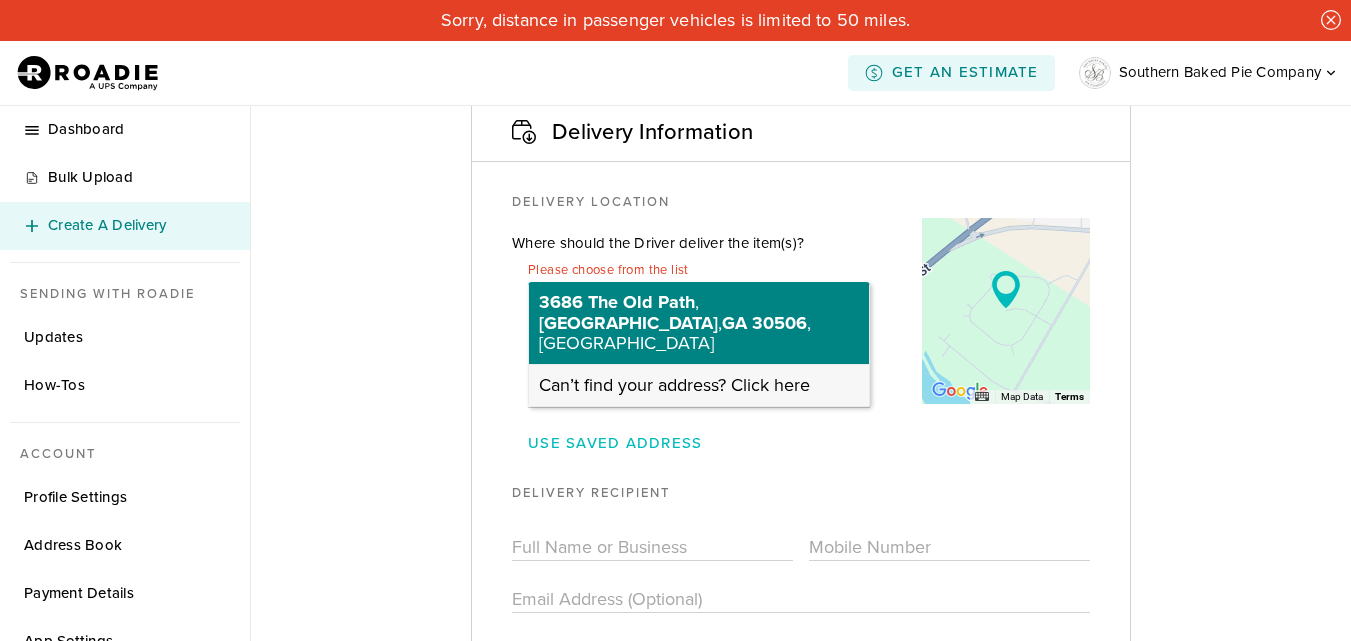 type on "[STREET_ADDRESS][PERSON_NAME]" 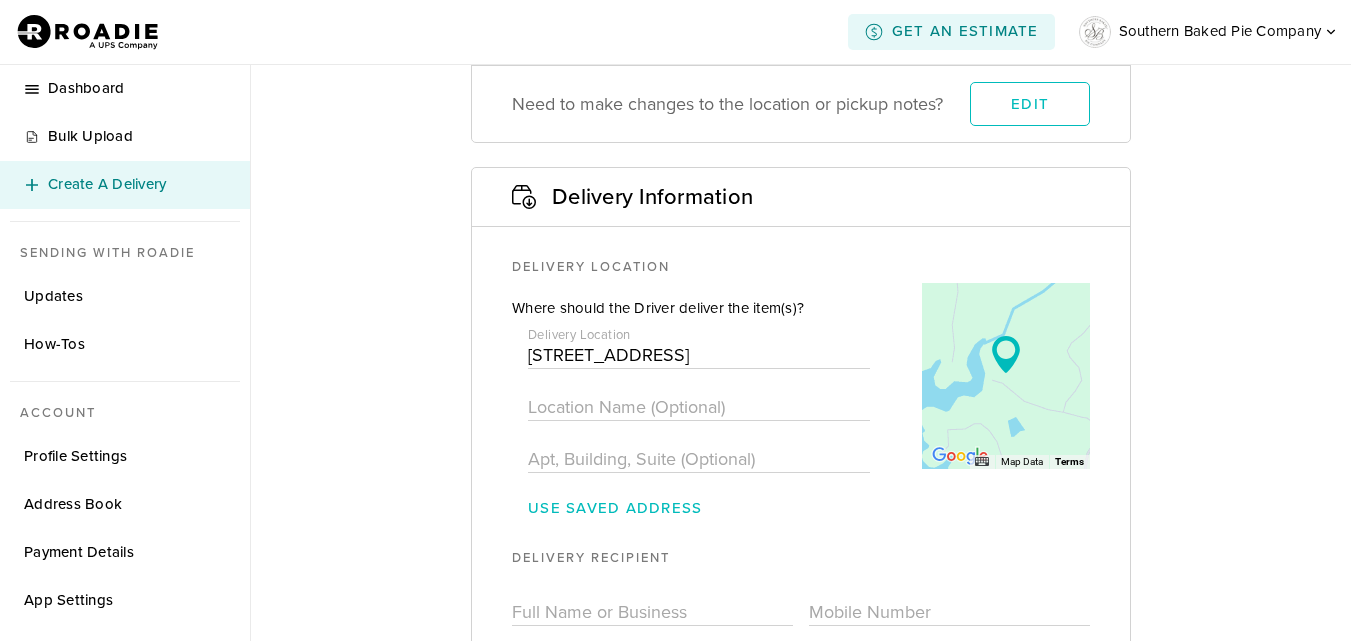 scroll, scrollTop: 691, scrollLeft: 0, axis: vertical 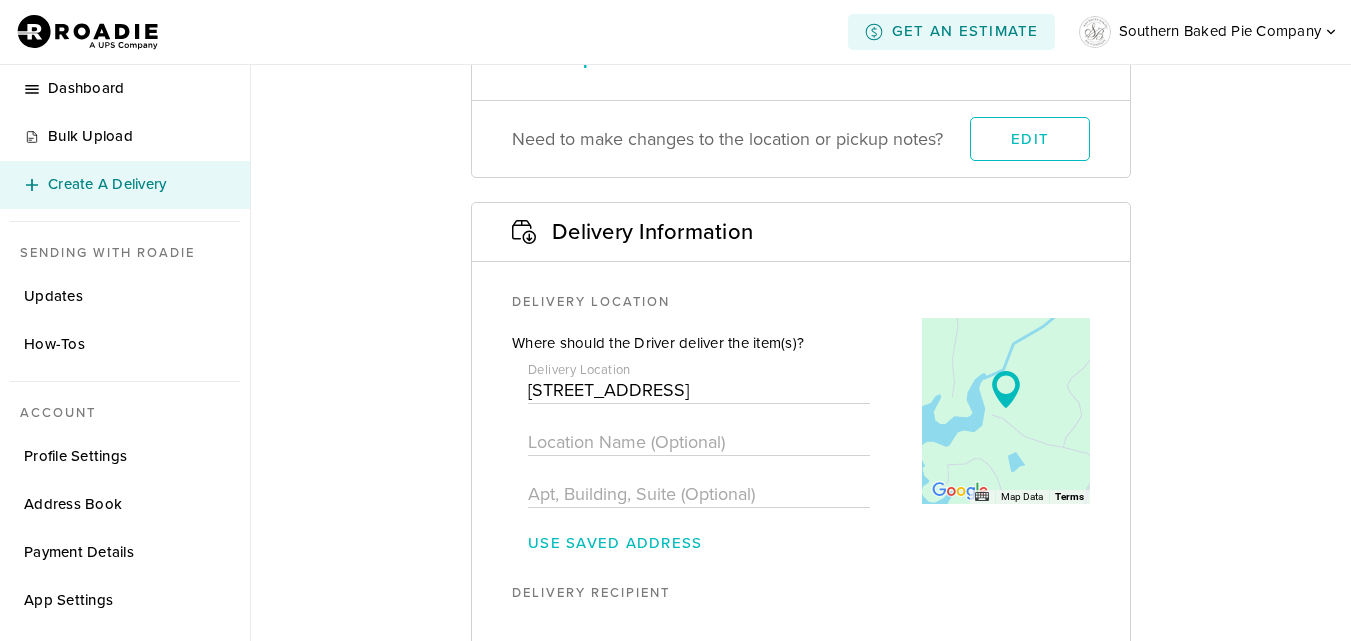 click on "[STREET_ADDRESS]" at bounding box center [699, 390] 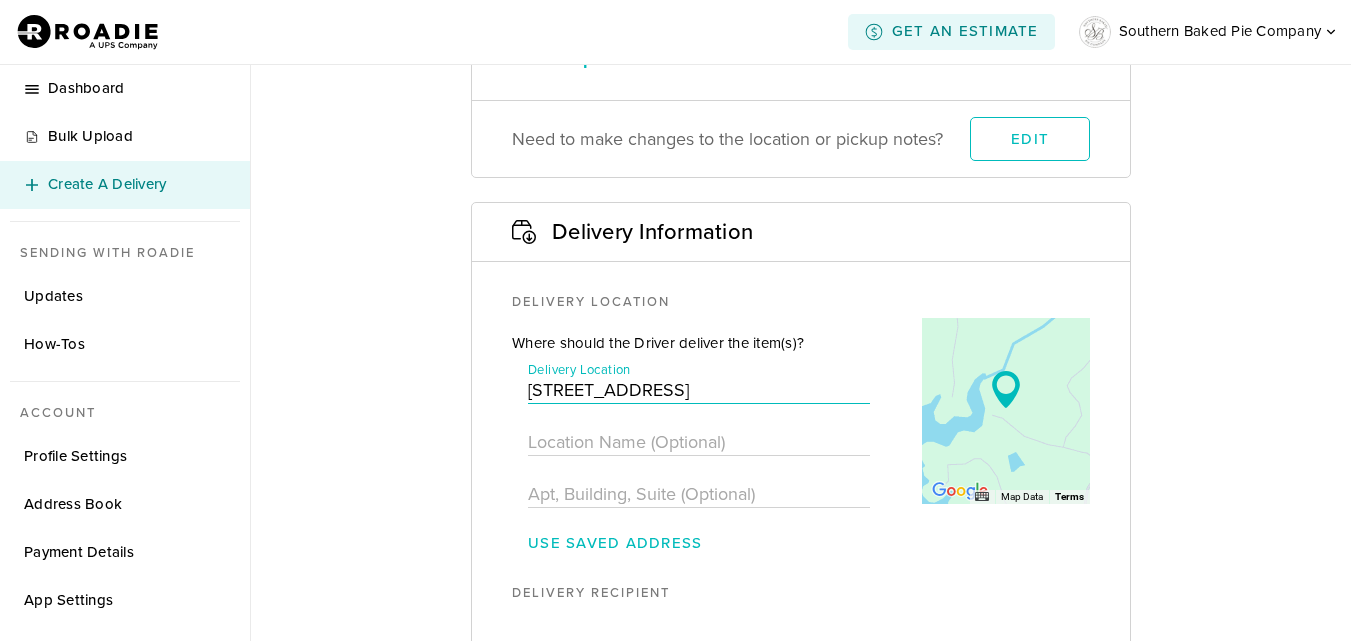 click on "[STREET_ADDRESS]" at bounding box center [699, 390] 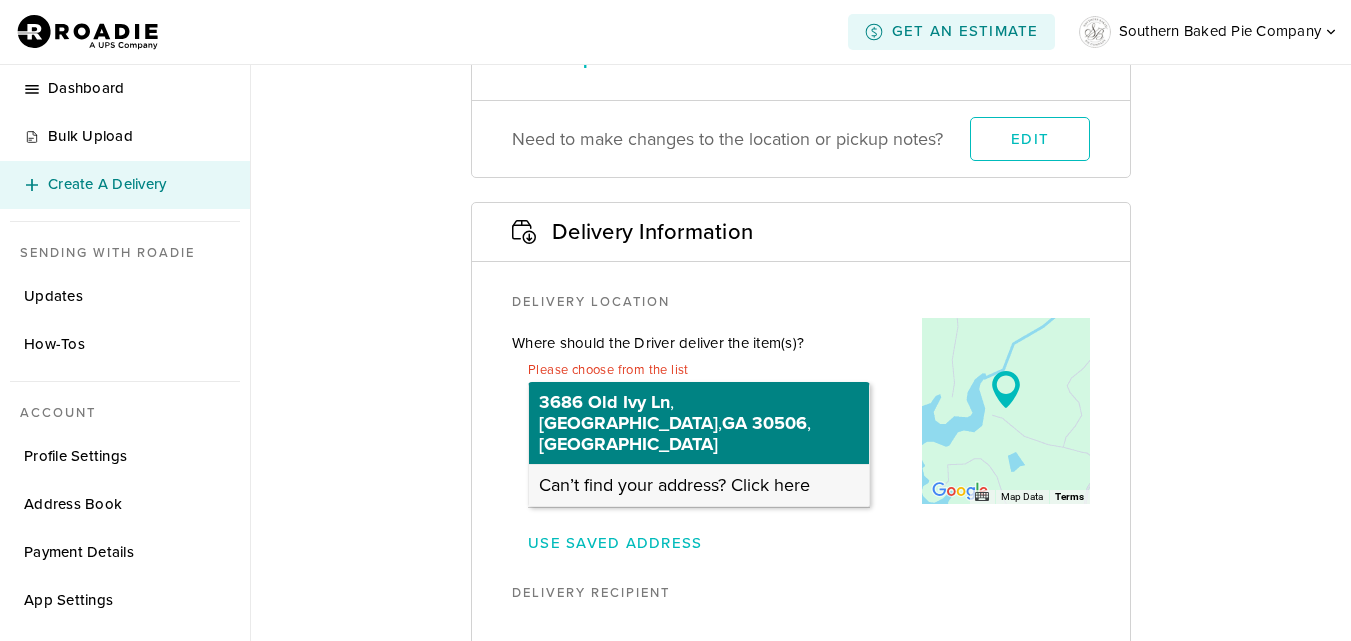 type on "[STREET_ADDRESS]" 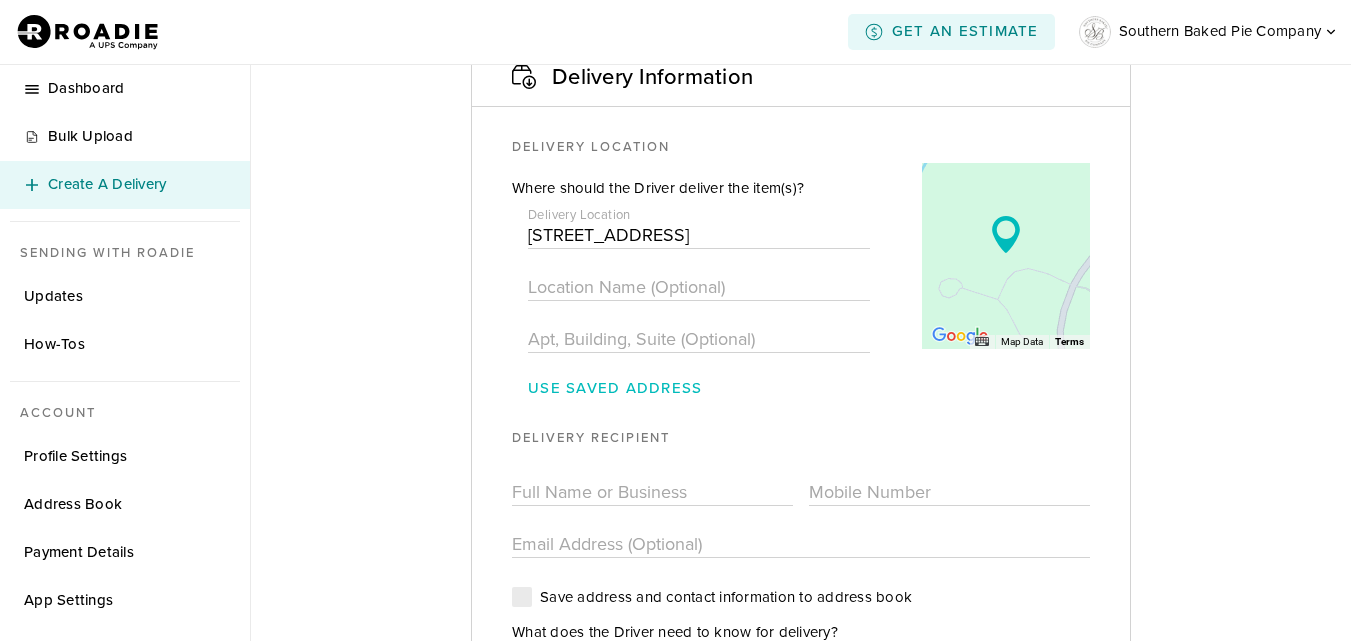 scroll, scrollTop: 891, scrollLeft: 0, axis: vertical 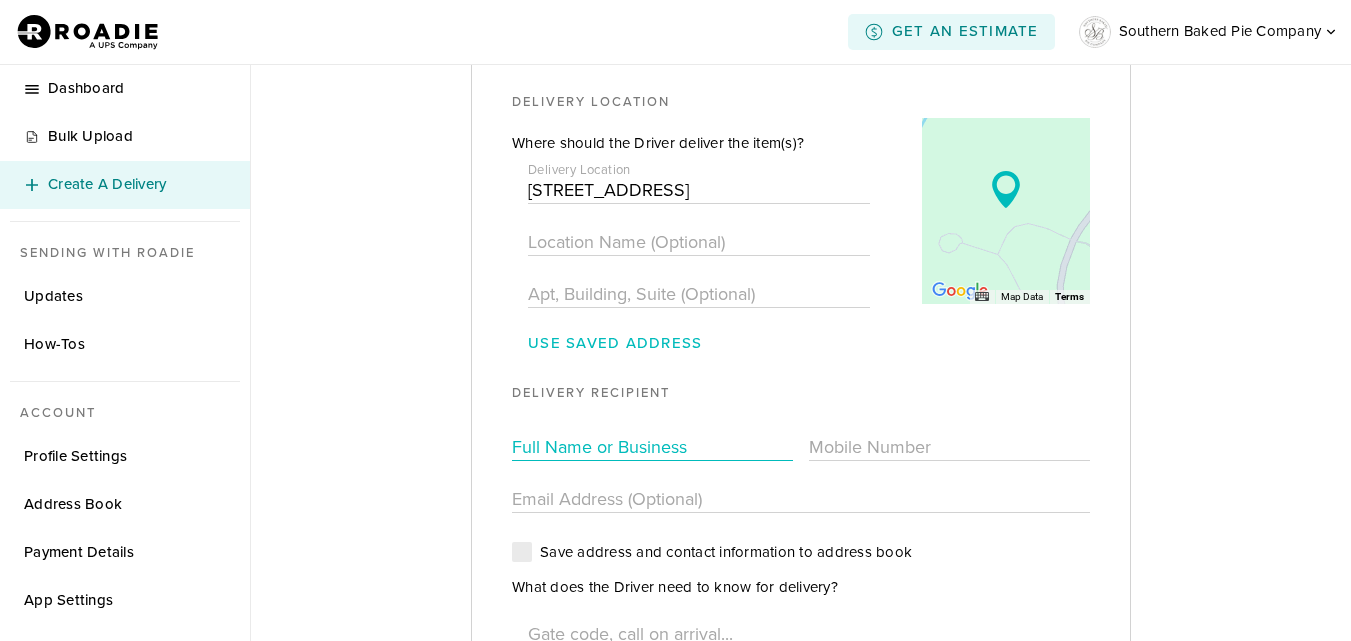 click at bounding box center [652, 447] 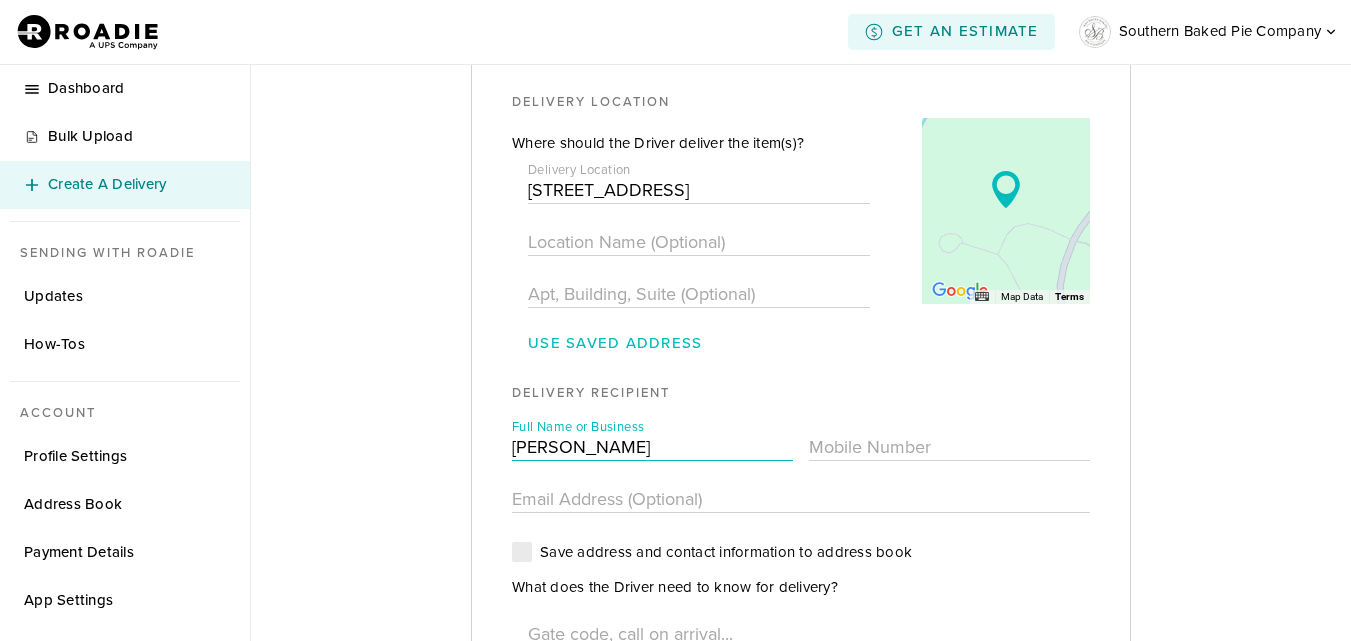 type on "[PERSON_NAME]" 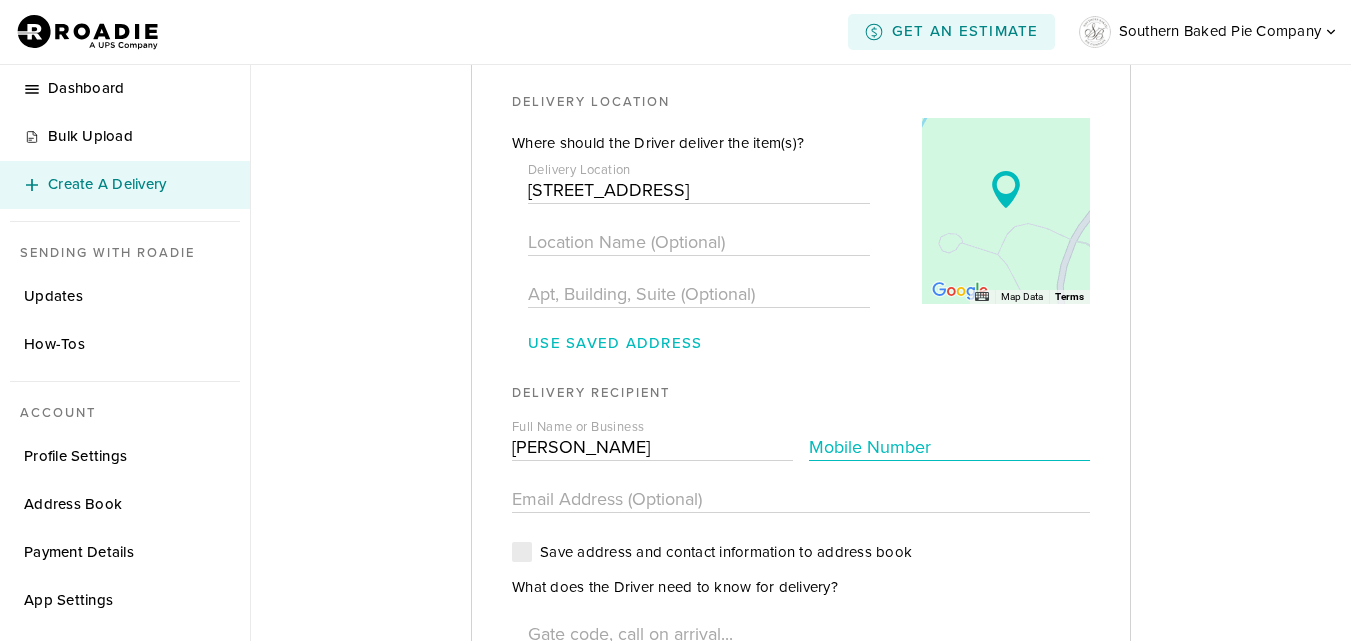 drag, startPoint x: 858, startPoint y: 420, endPoint x: 843, endPoint y: 297, distance: 123.911255 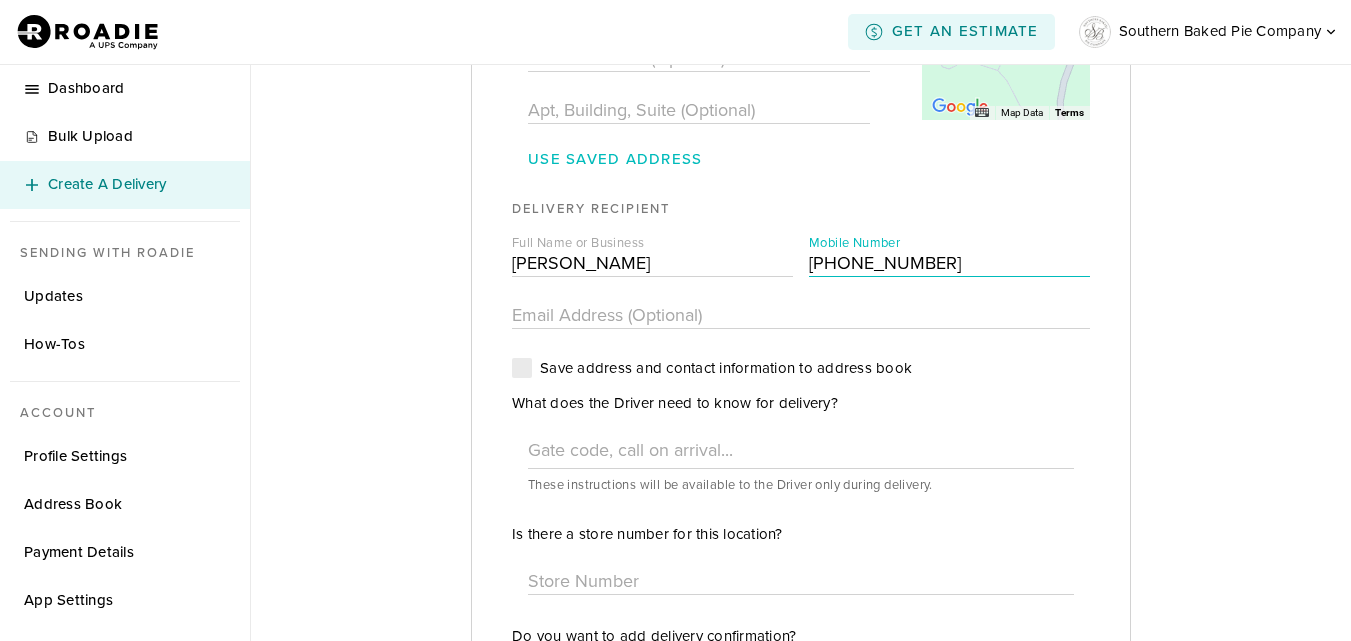 scroll, scrollTop: 1091, scrollLeft: 0, axis: vertical 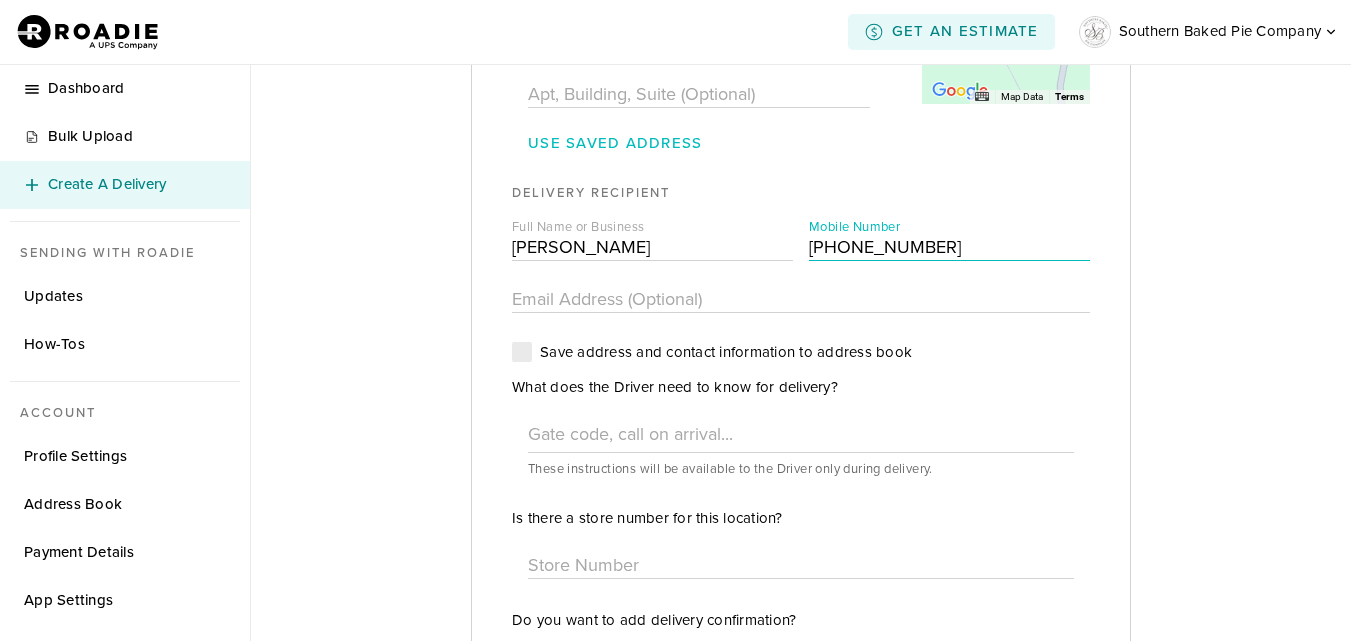 type on "[PHONE_NUMBER]" 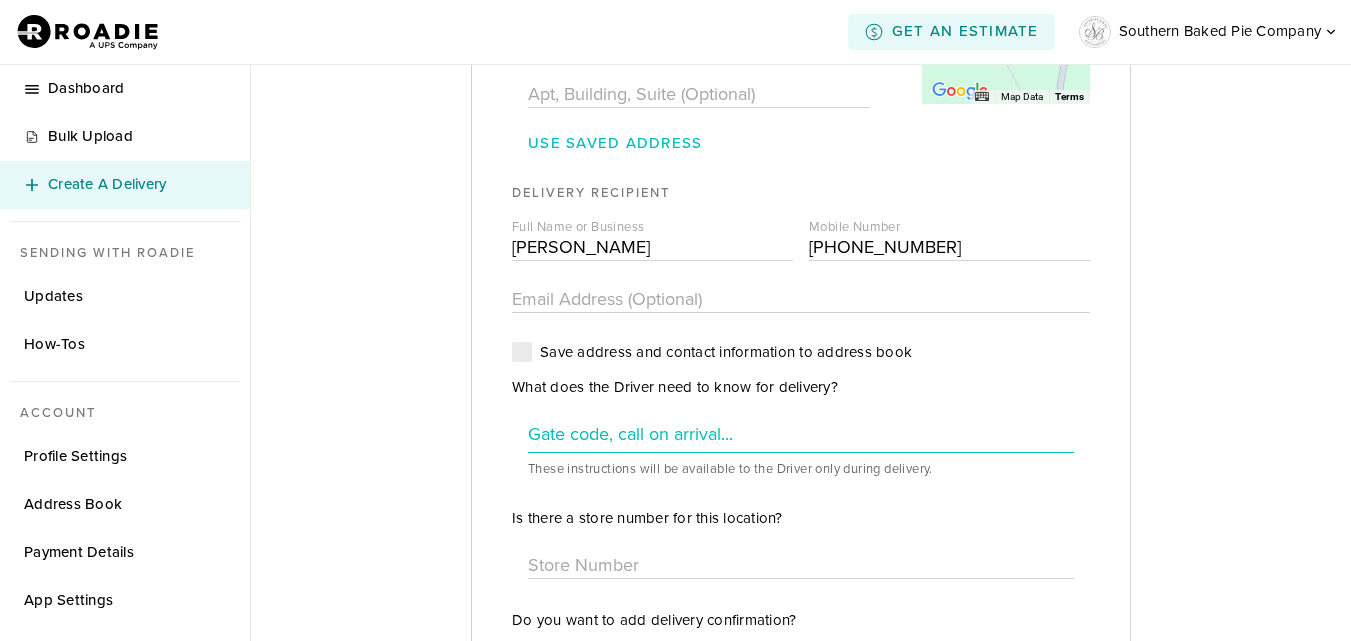 click at bounding box center [801, 434] 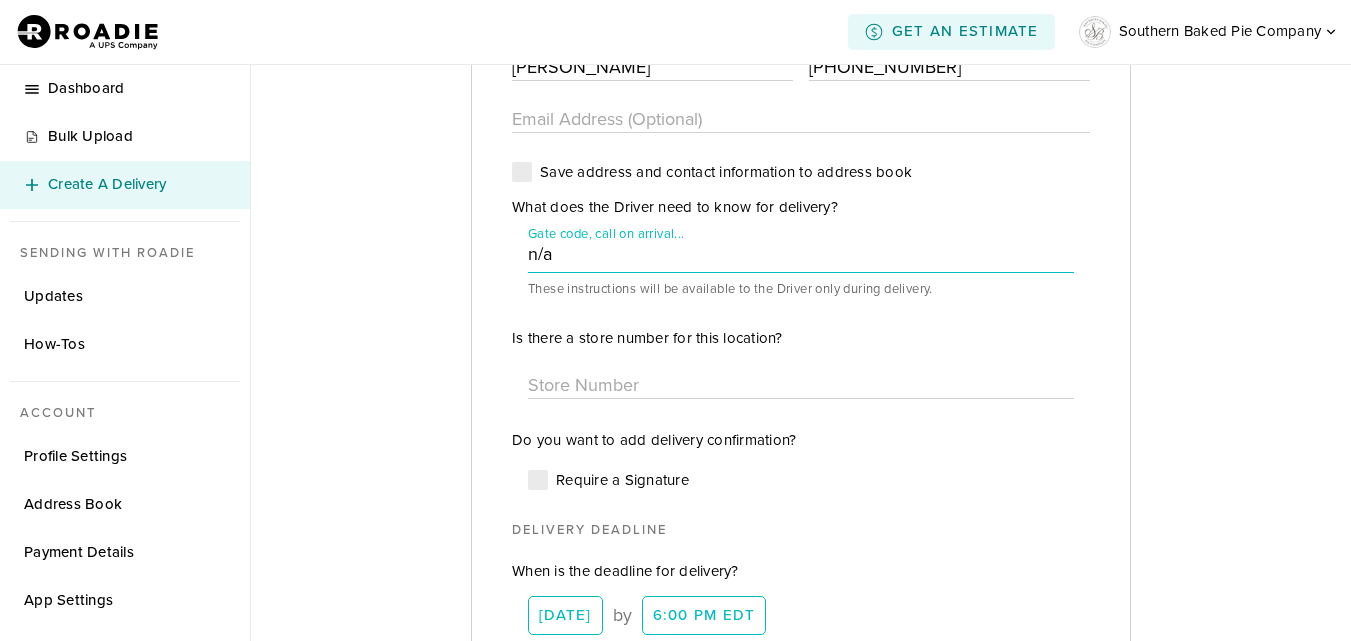 scroll, scrollTop: 1291, scrollLeft: 0, axis: vertical 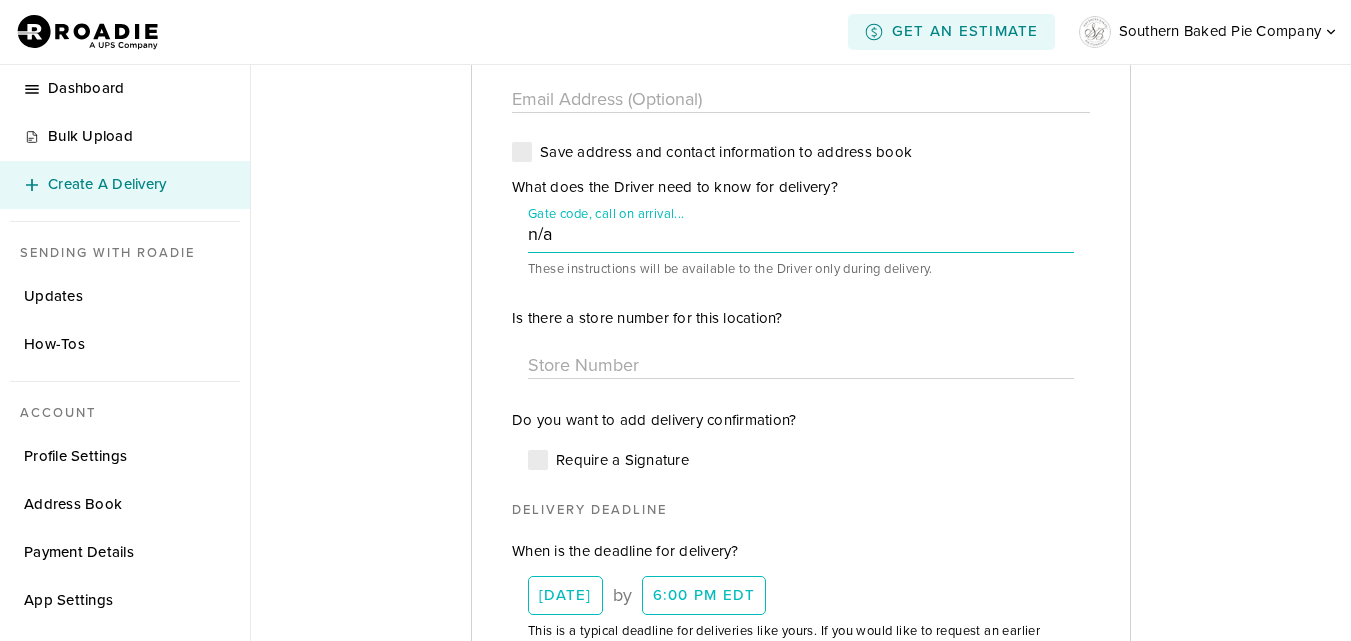 type on "n/a" 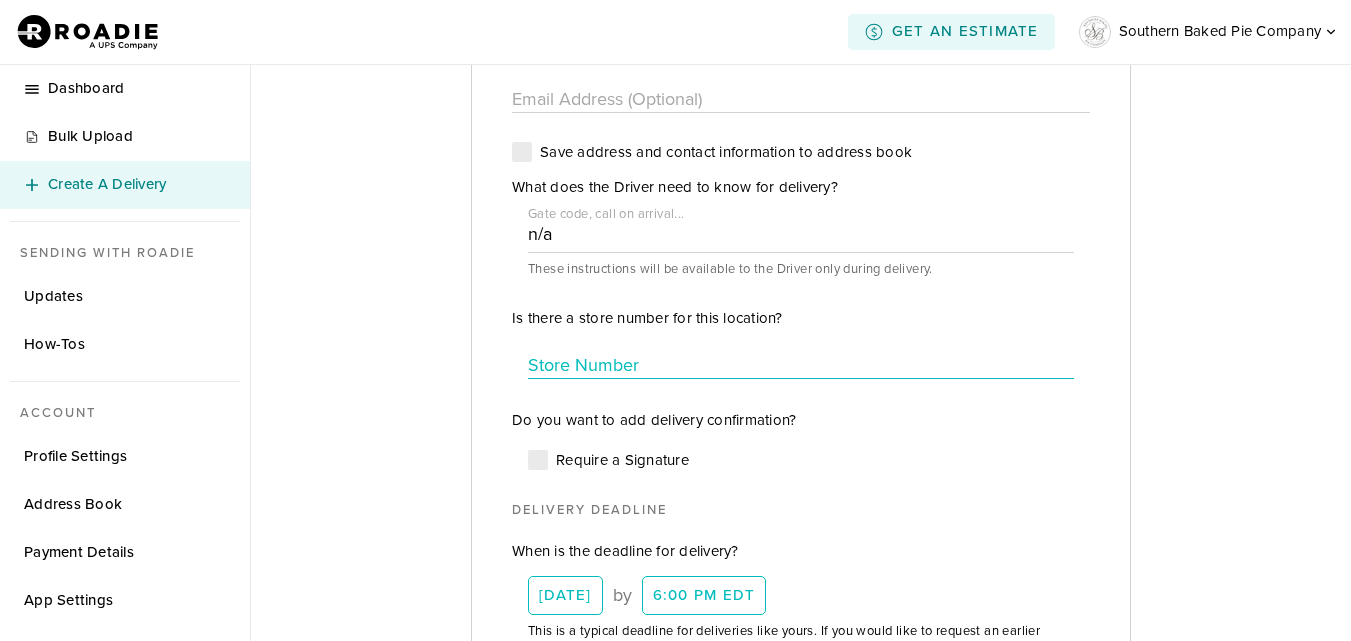 click at bounding box center [801, 365] 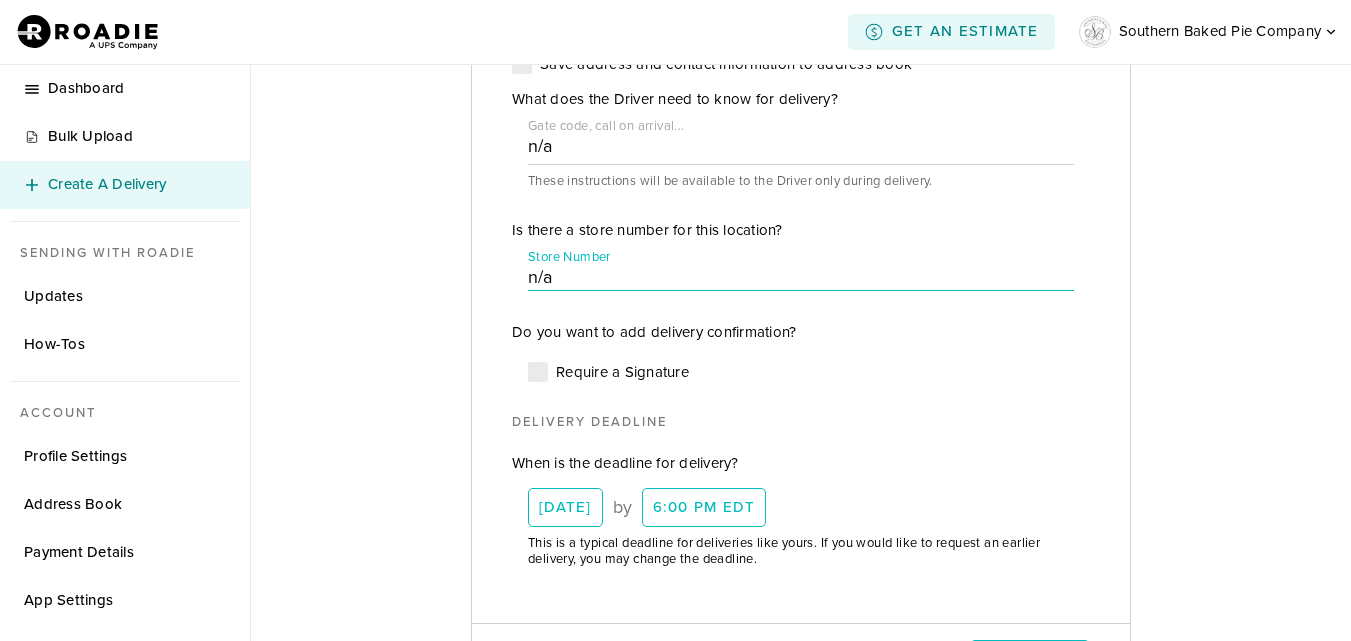 scroll, scrollTop: 1491, scrollLeft: 0, axis: vertical 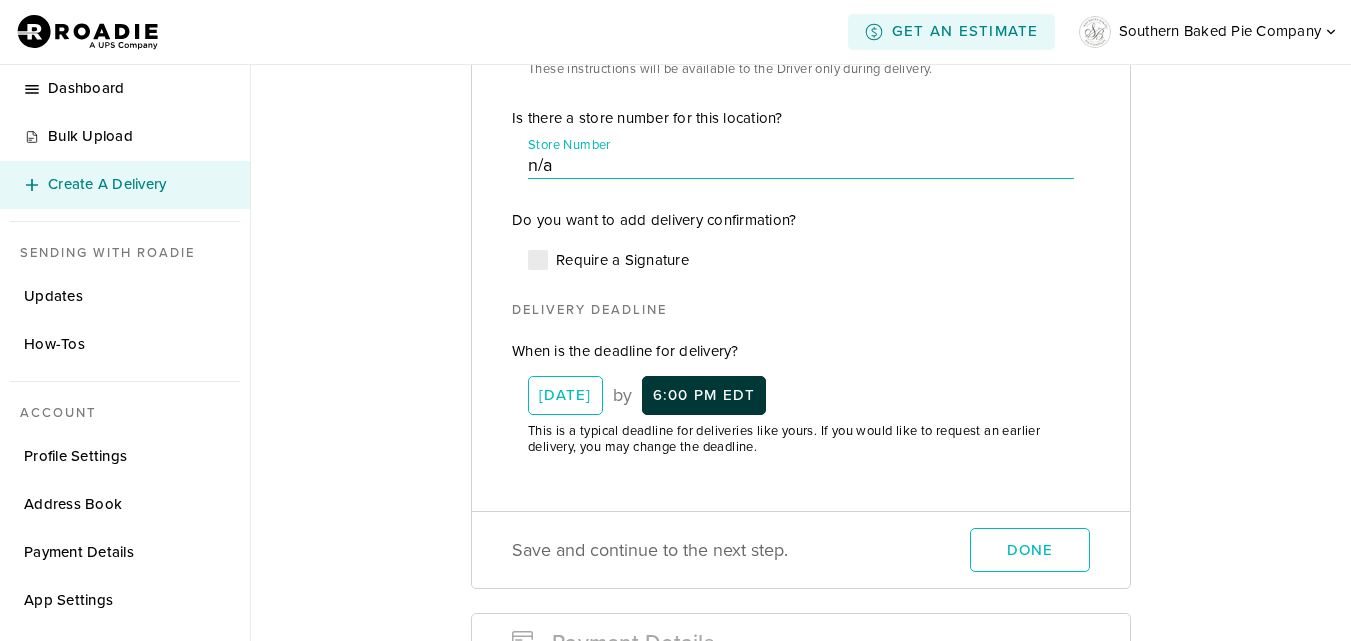 type on "n/a" 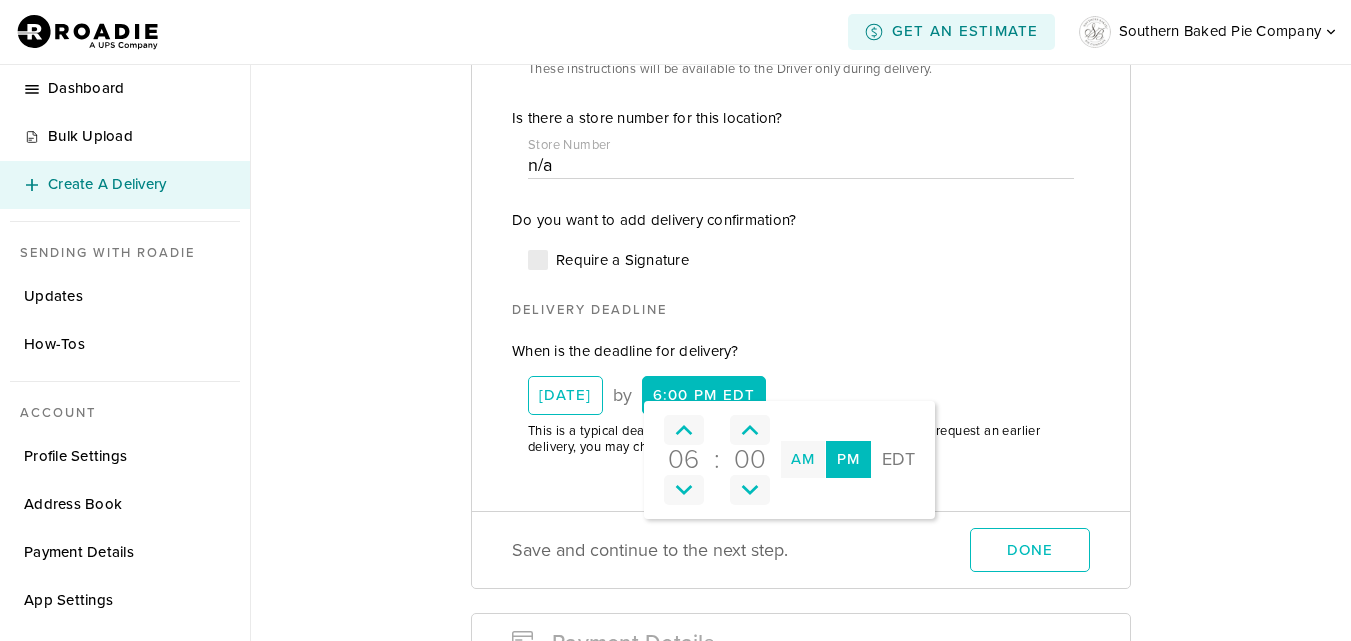 click on "[DATE] by 6:00 PM EDT This is a typical deadline for deliveries like yours. If you would like to request an earlier delivery, you may change the deadline." at bounding box center [801, 407] 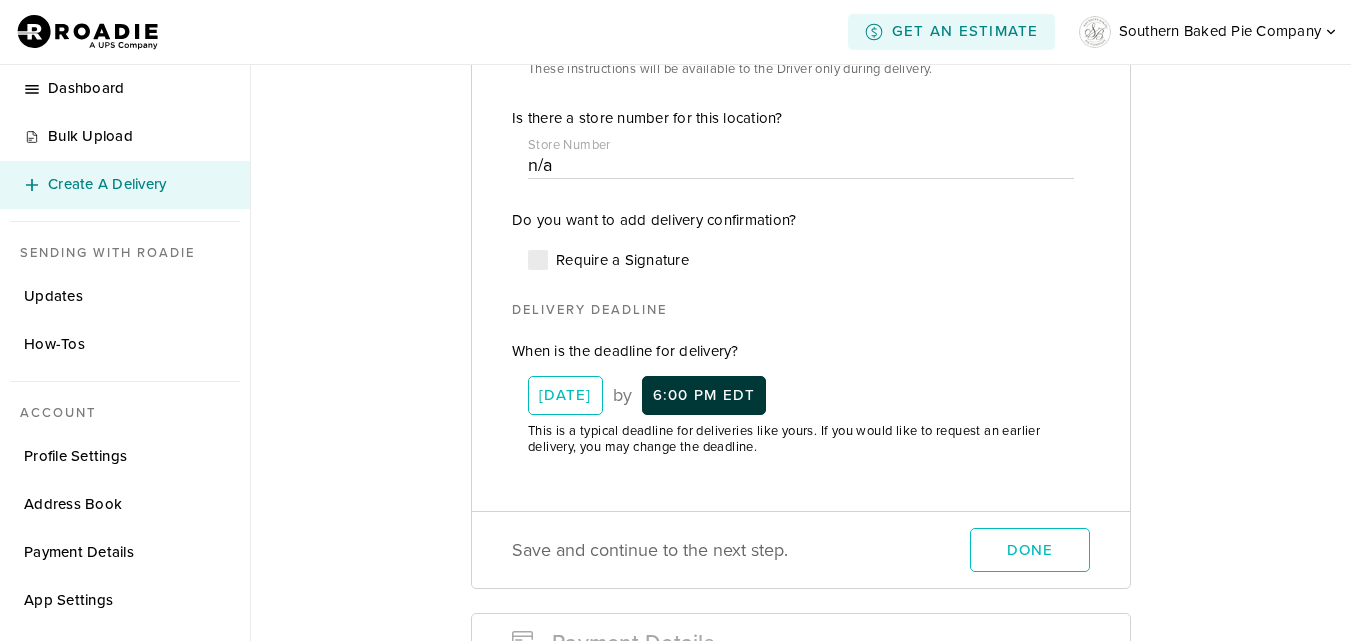 click on "6:00 PM EDT" at bounding box center [704, 395] 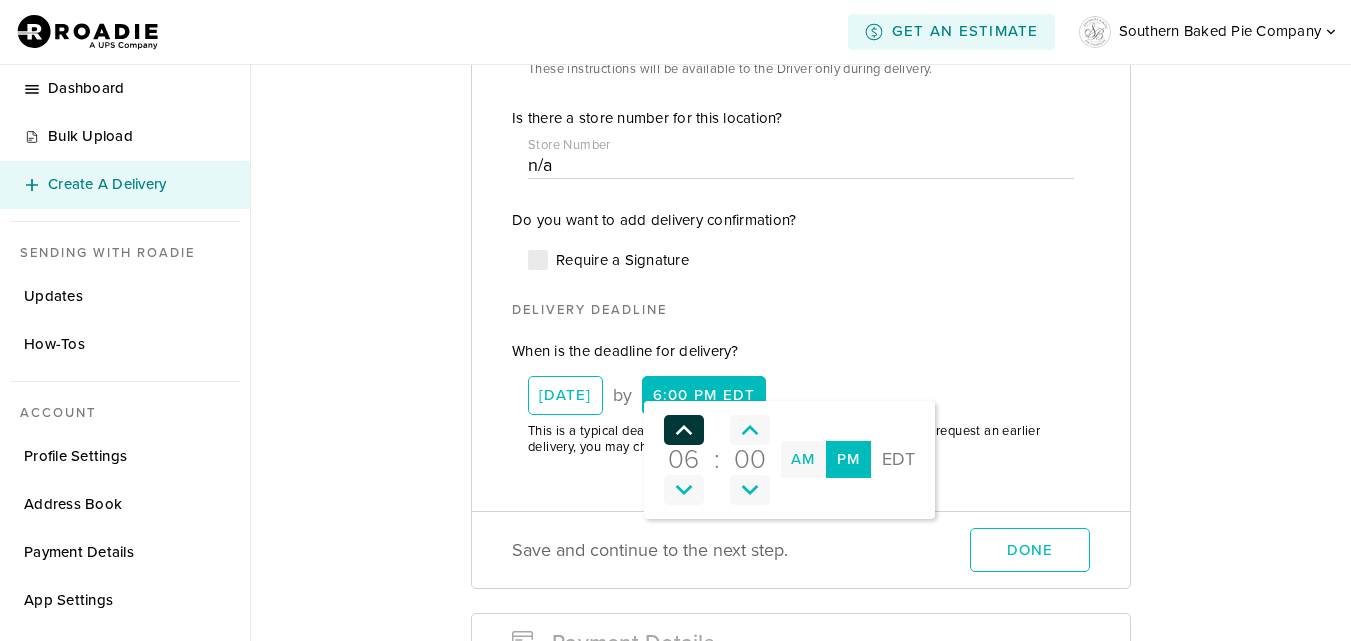 click 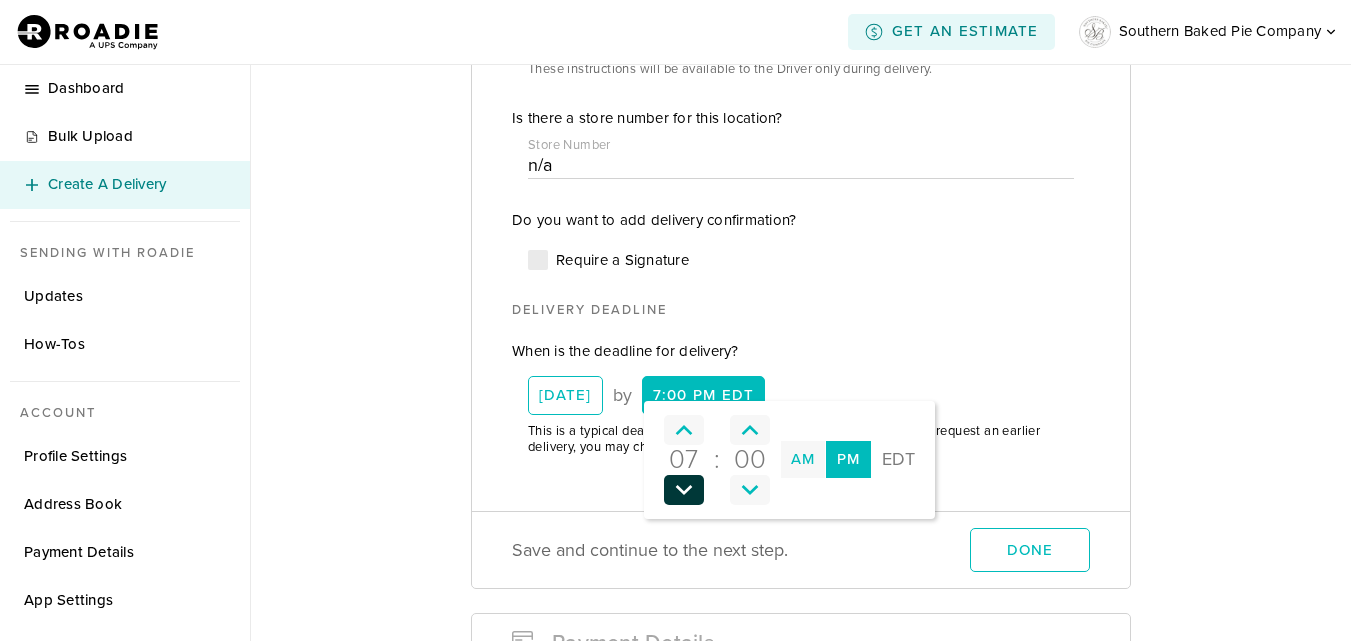 click 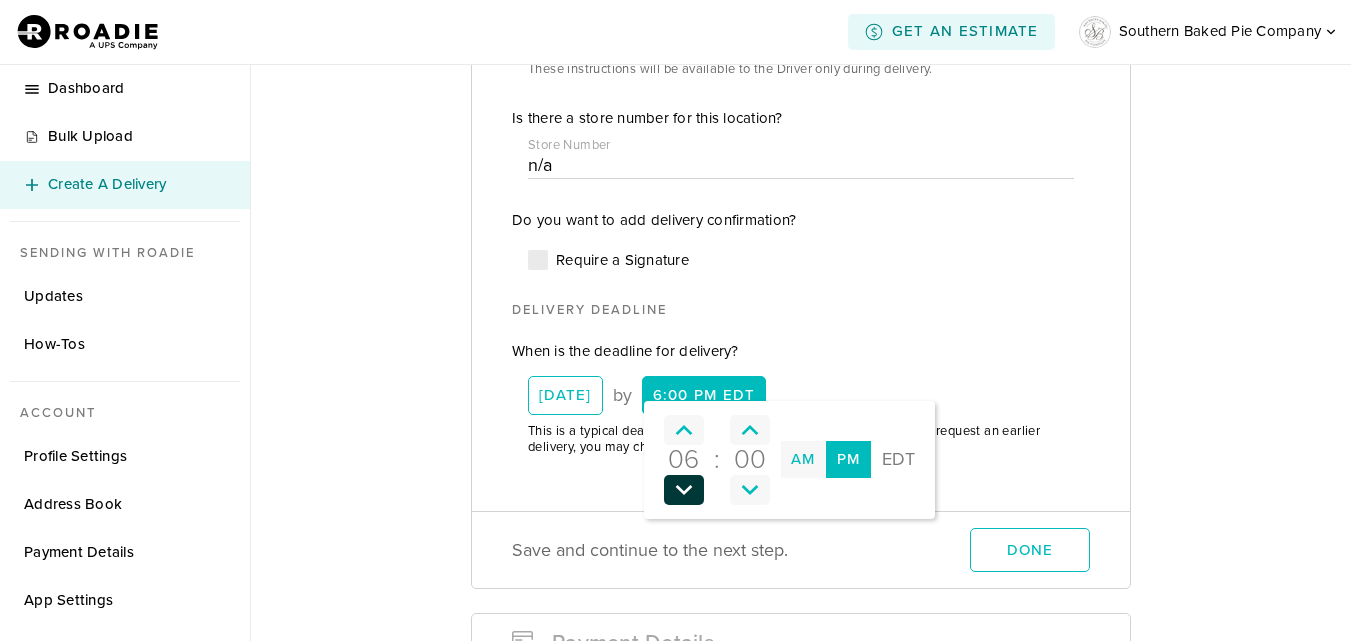 click 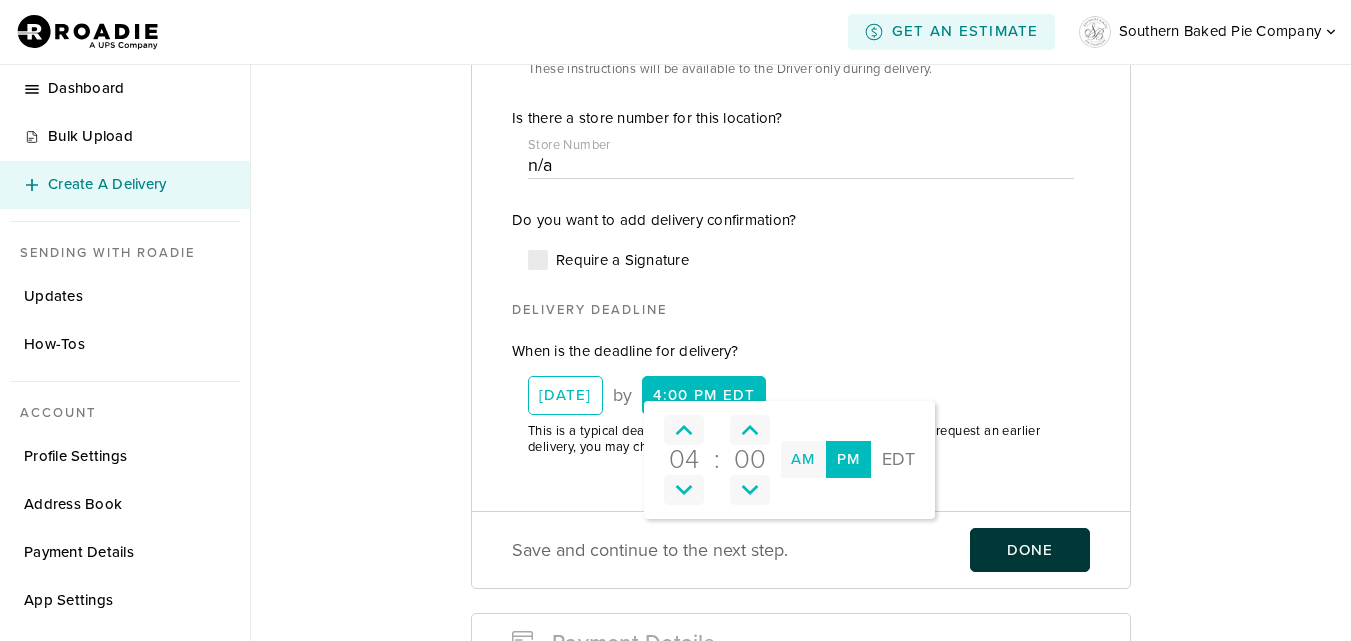 click on "Done" at bounding box center [1030, 550] 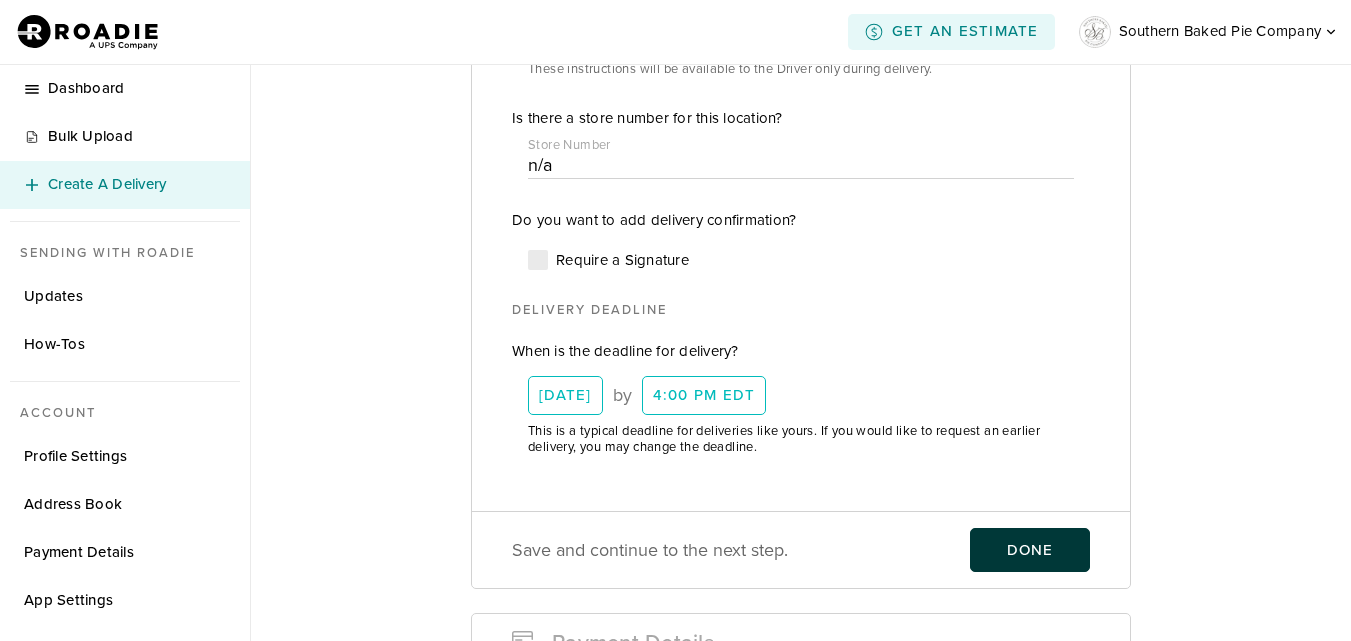 click on "Done" at bounding box center (1030, 550) 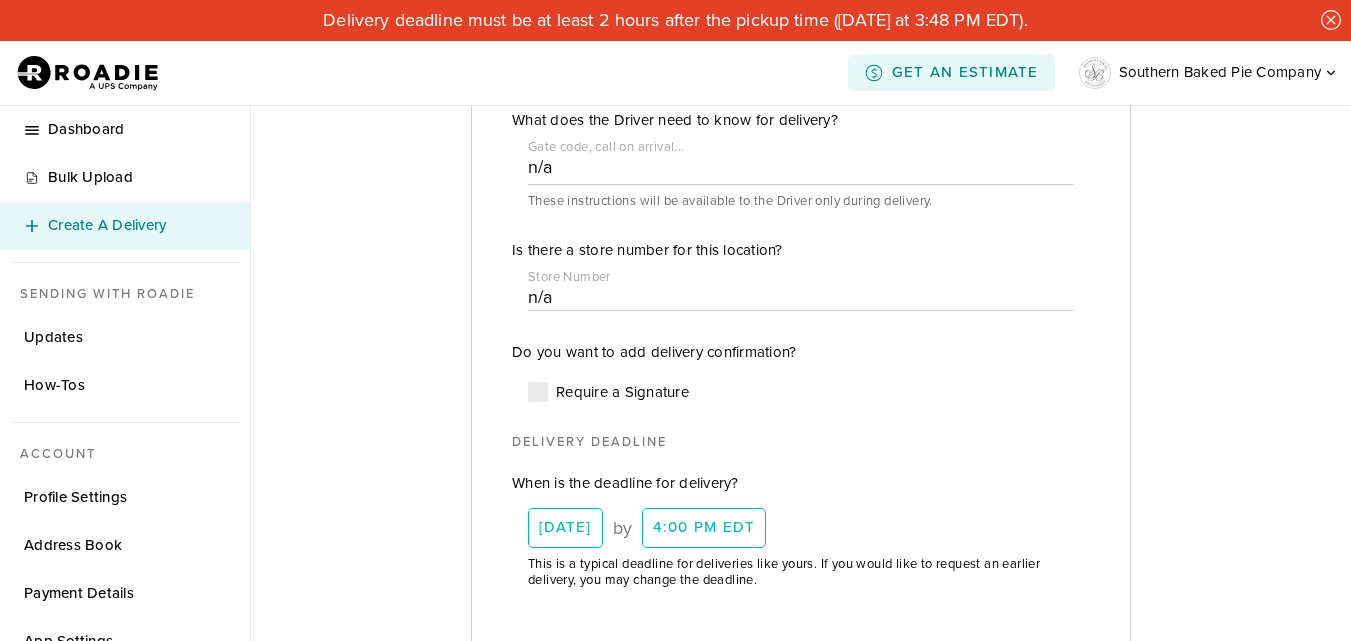 scroll, scrollTop: 1532, scrollLeft: 0, axis: vertical 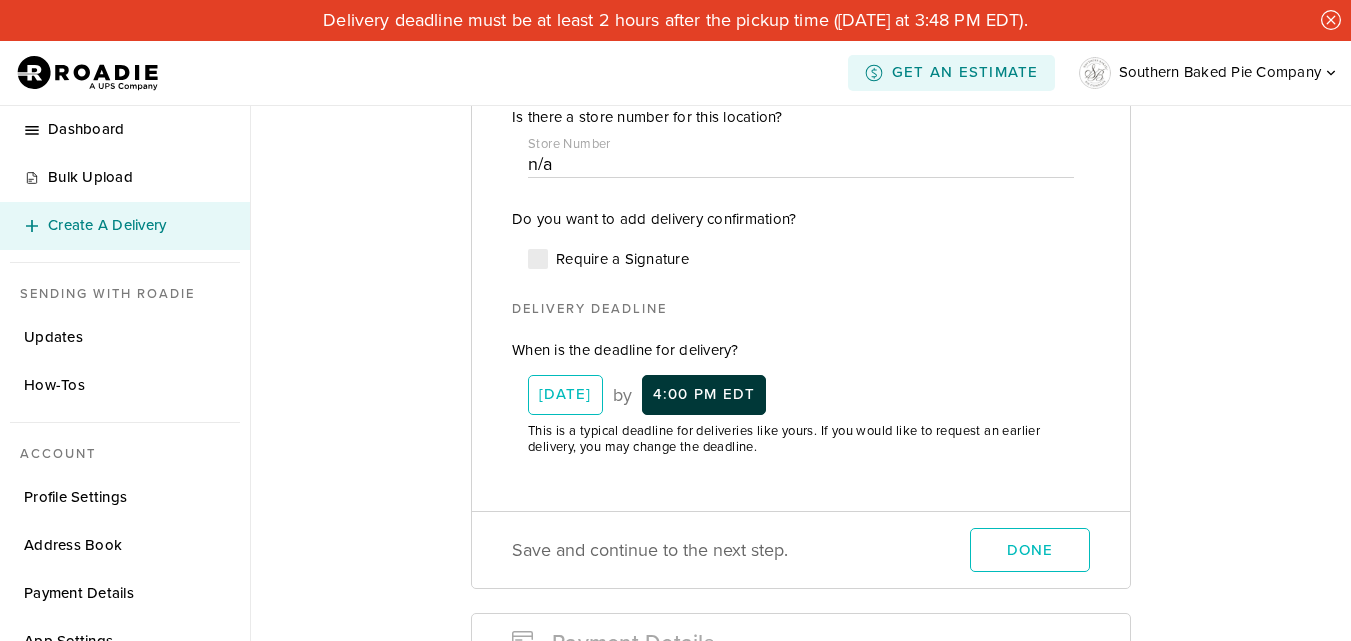 click on "4:00 PM EDT" at bounding box center [704, 394] 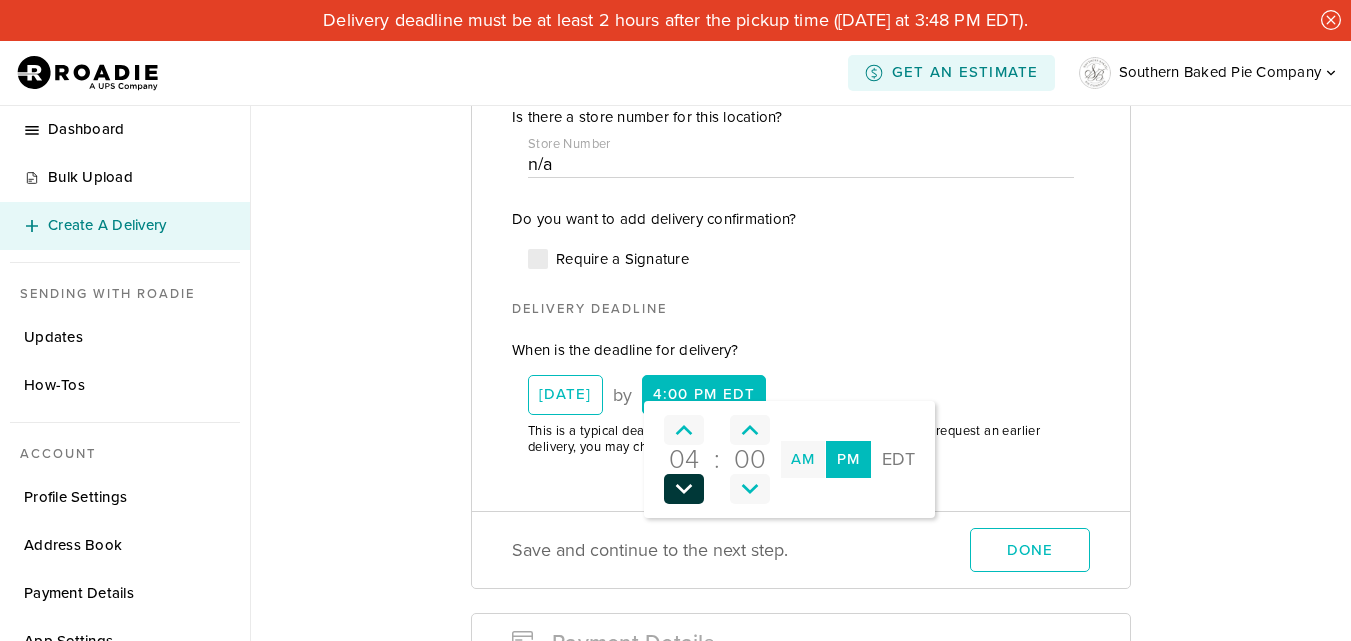 click 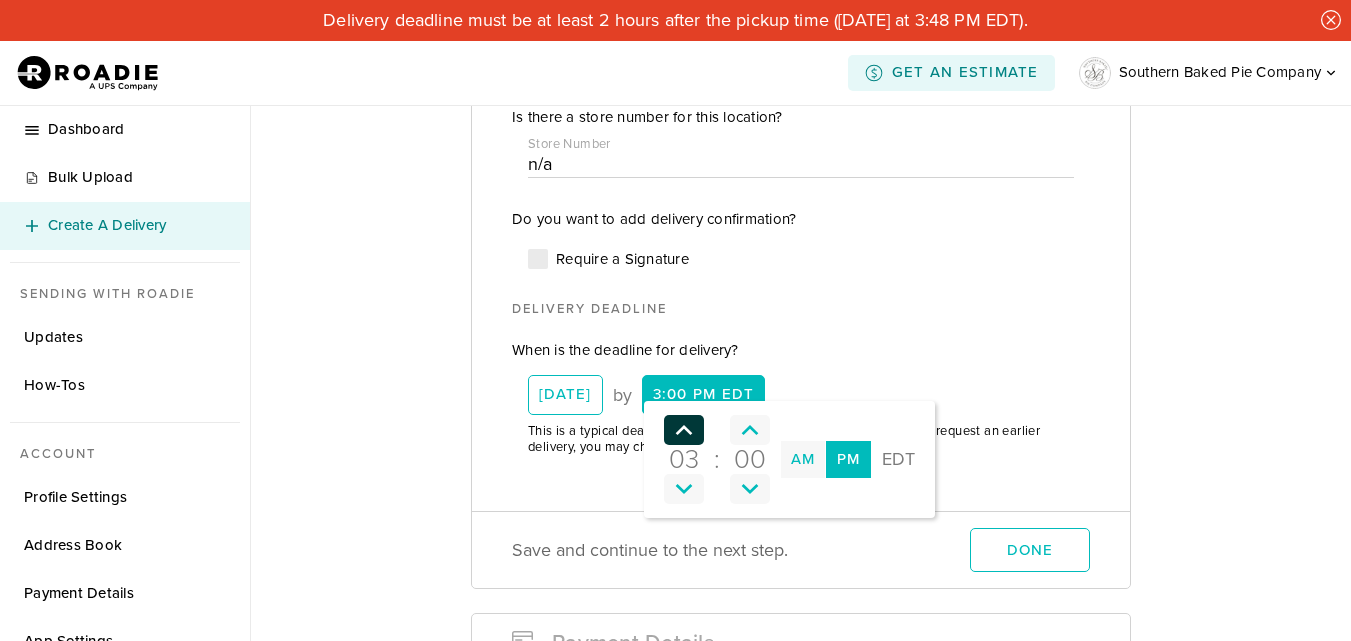click 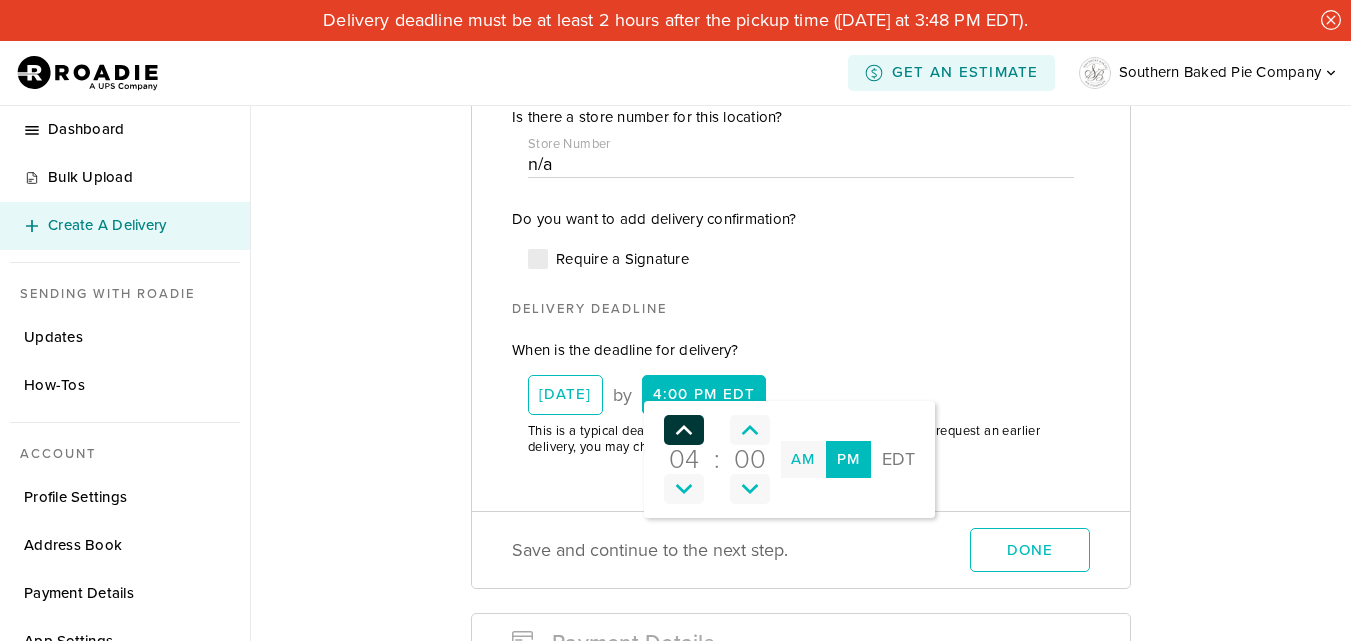 click 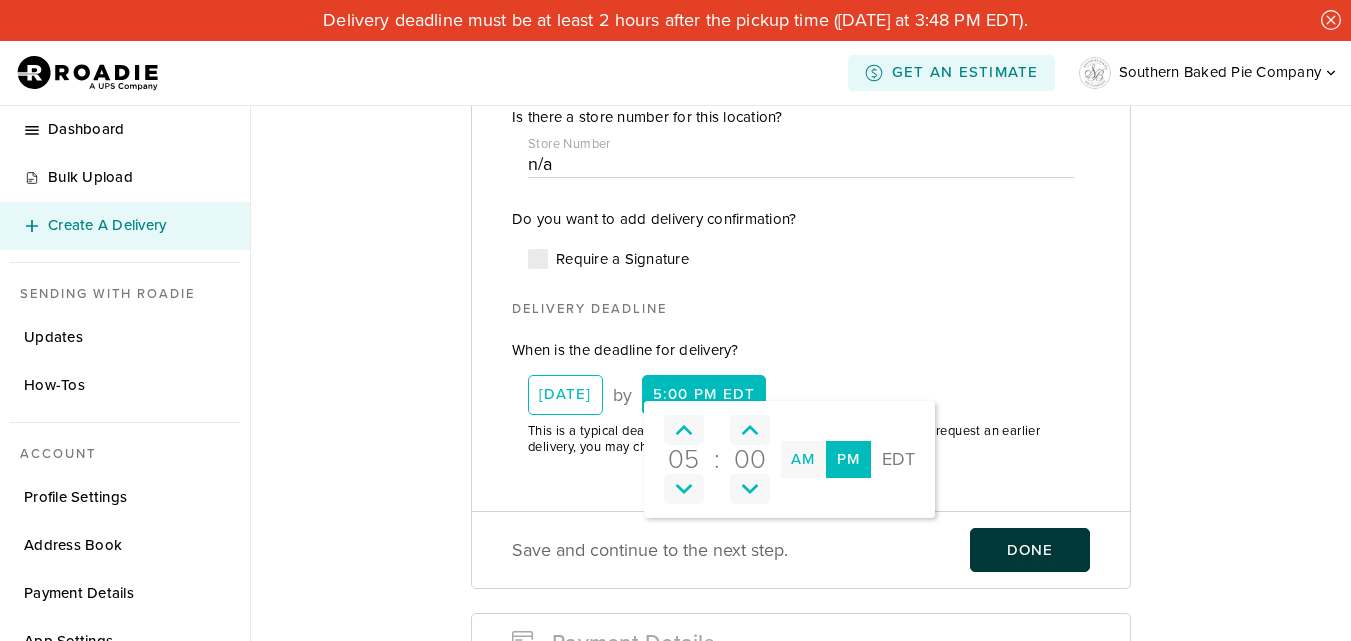 click on "Done" at bounding box center (1030, 550) 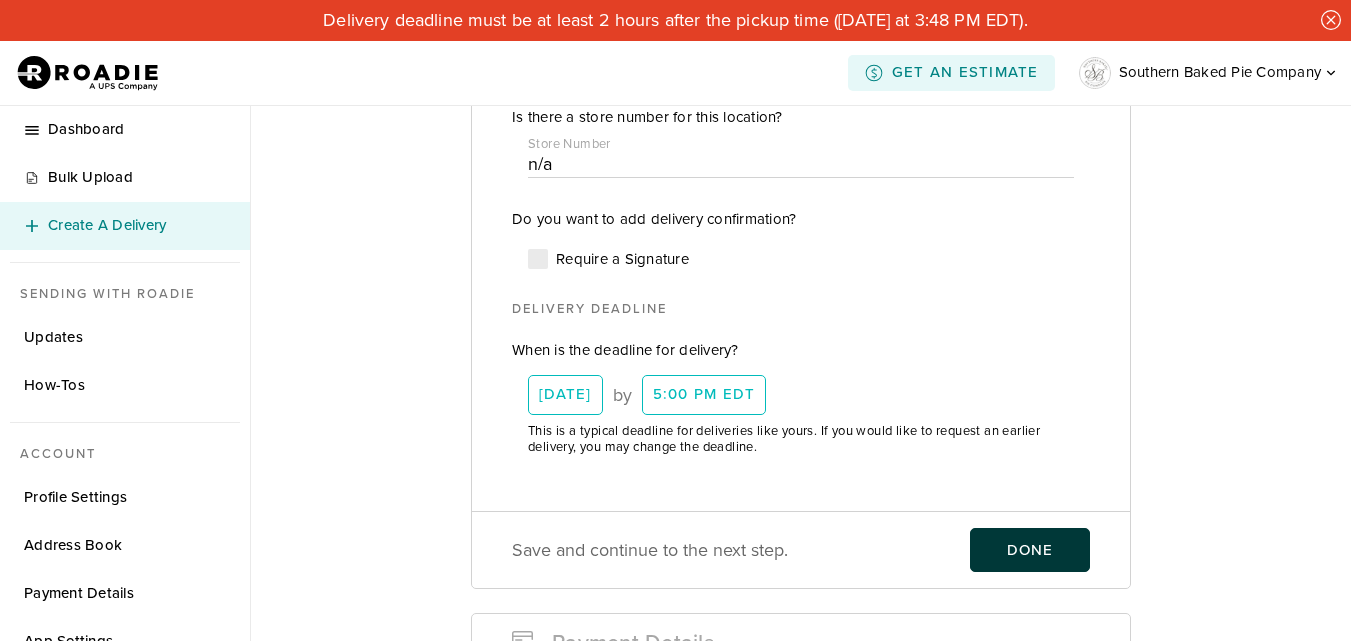 click on "Done" at bounding box center (1030, 550) 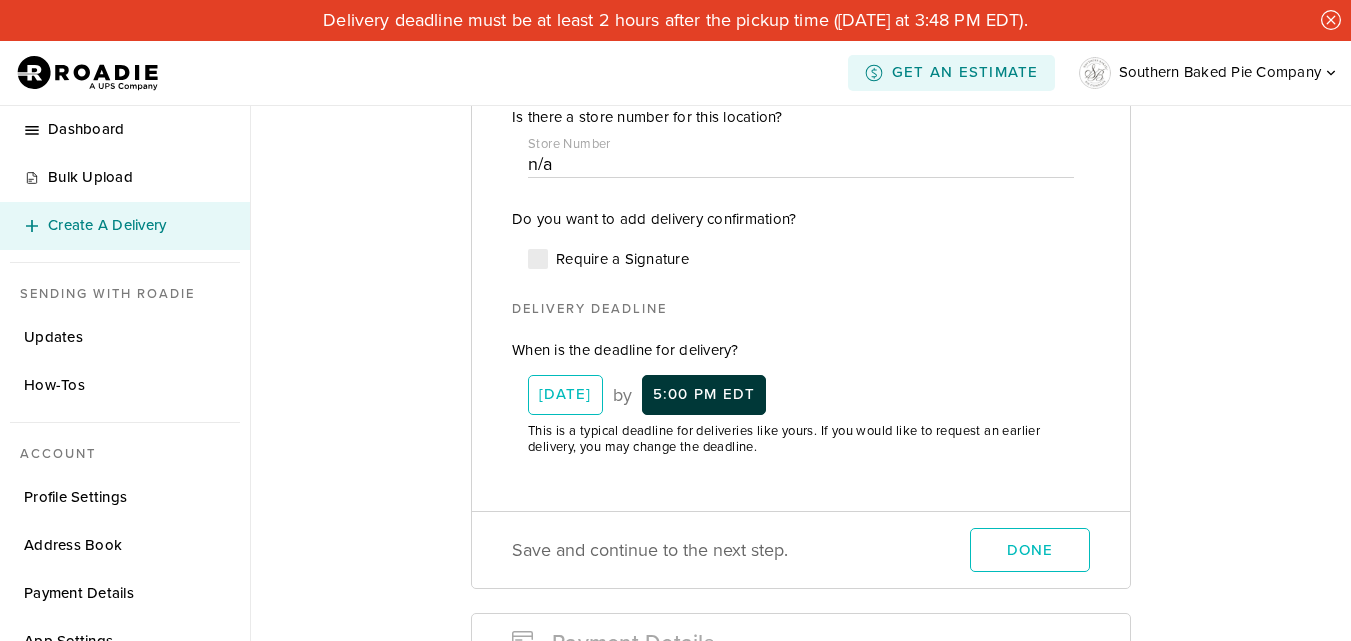 click on "5:00 PM EDT" at bounding box center [704, 394] 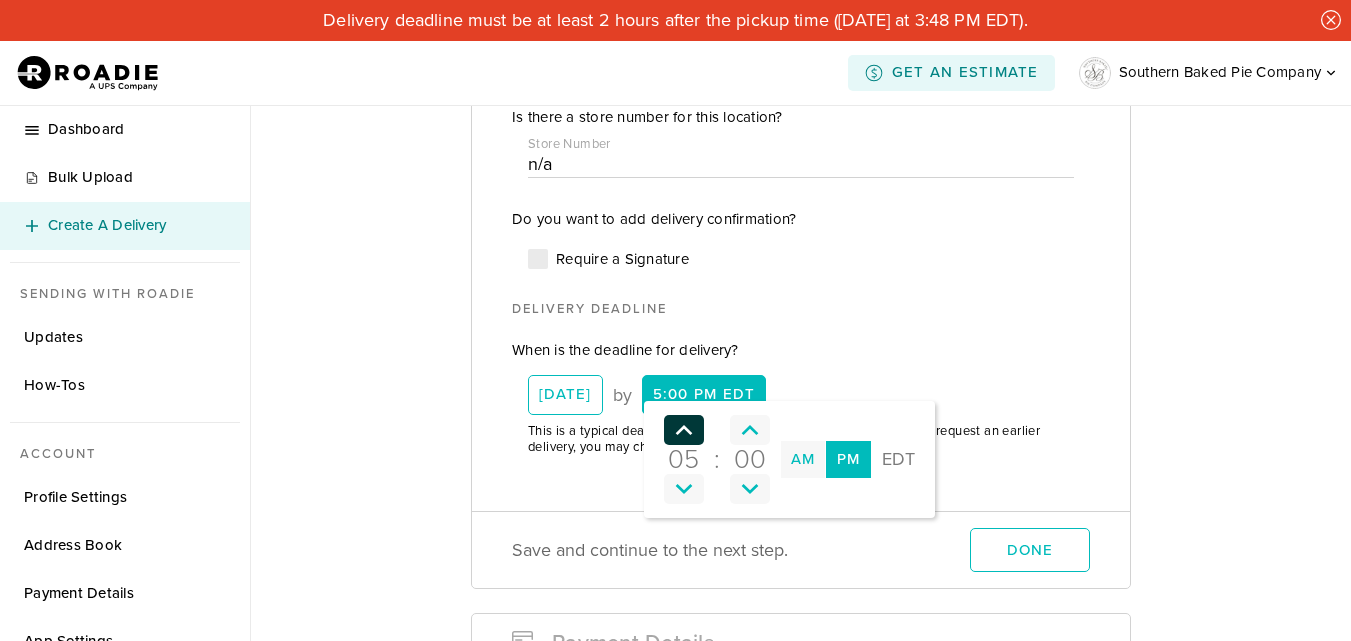 click 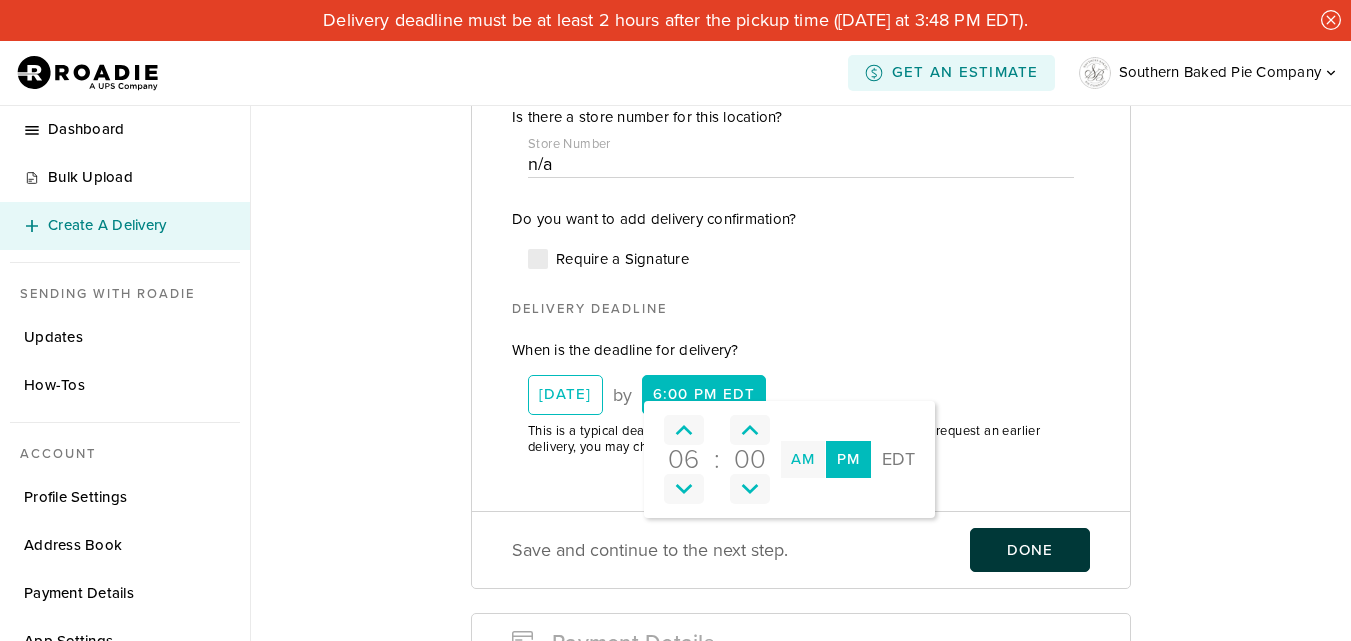 click on "Done" at bounding box center [1030, 550] 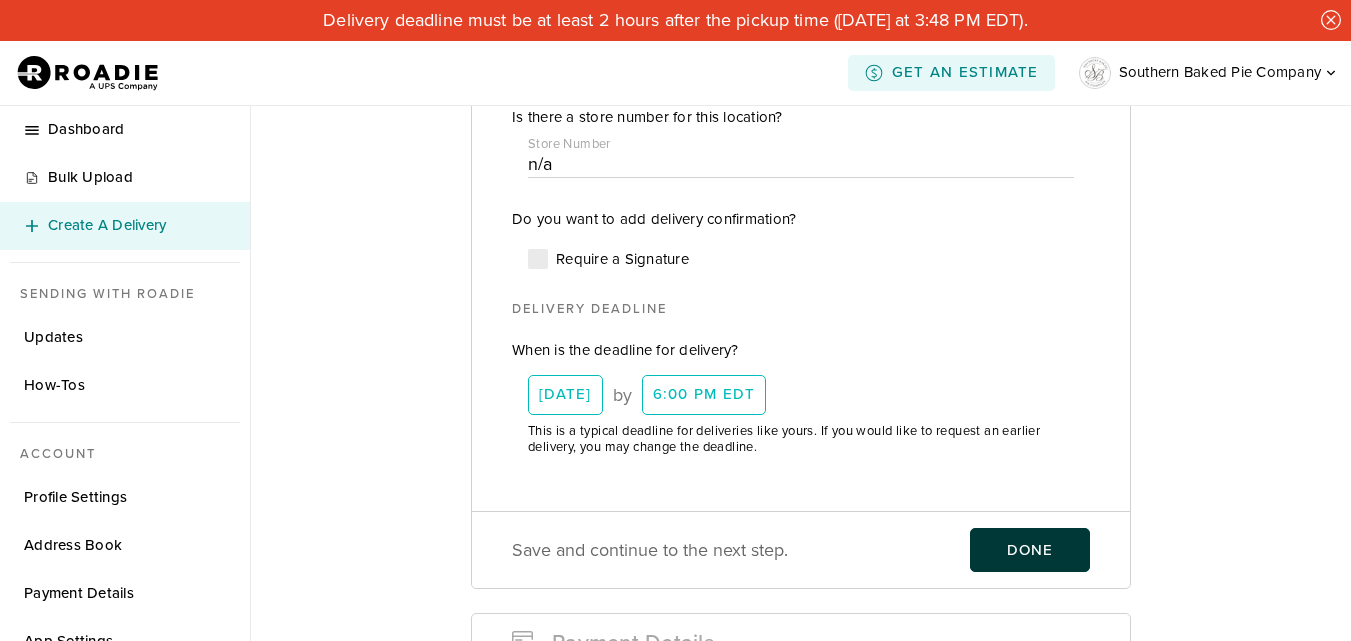 click on "Done" at bounding box center (1030, 550) 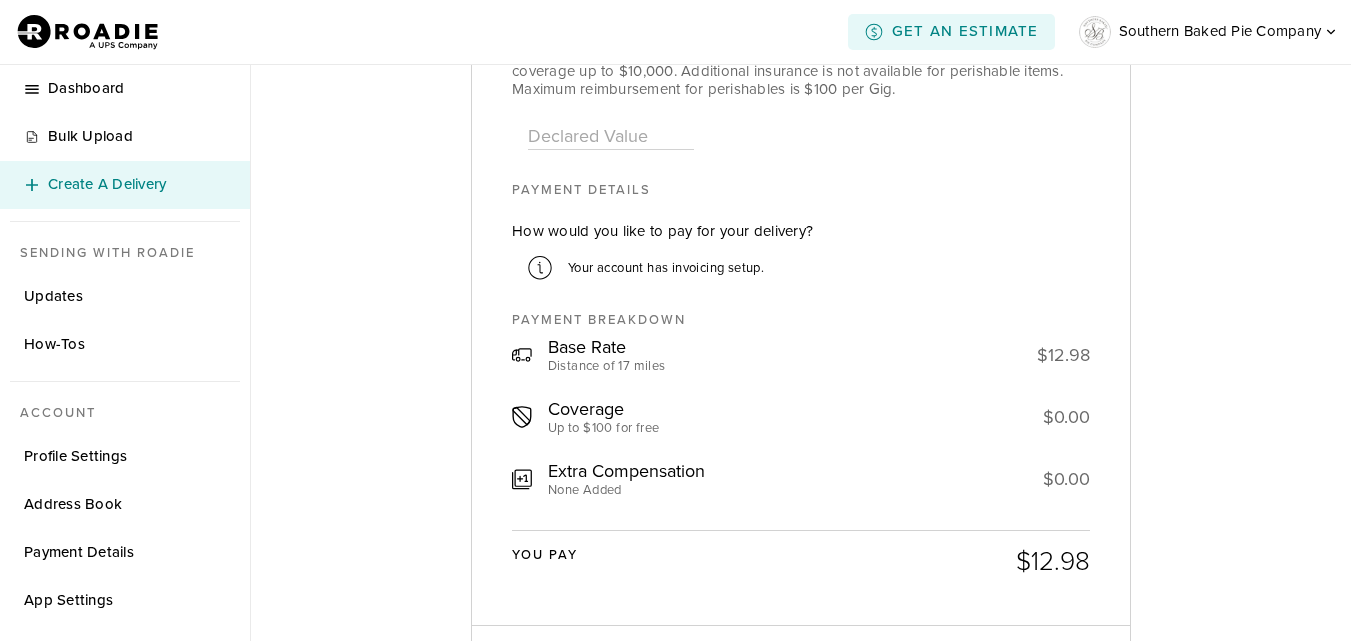scroll, scrollTop: 1444, scrollLeft: 0, axis: vertical 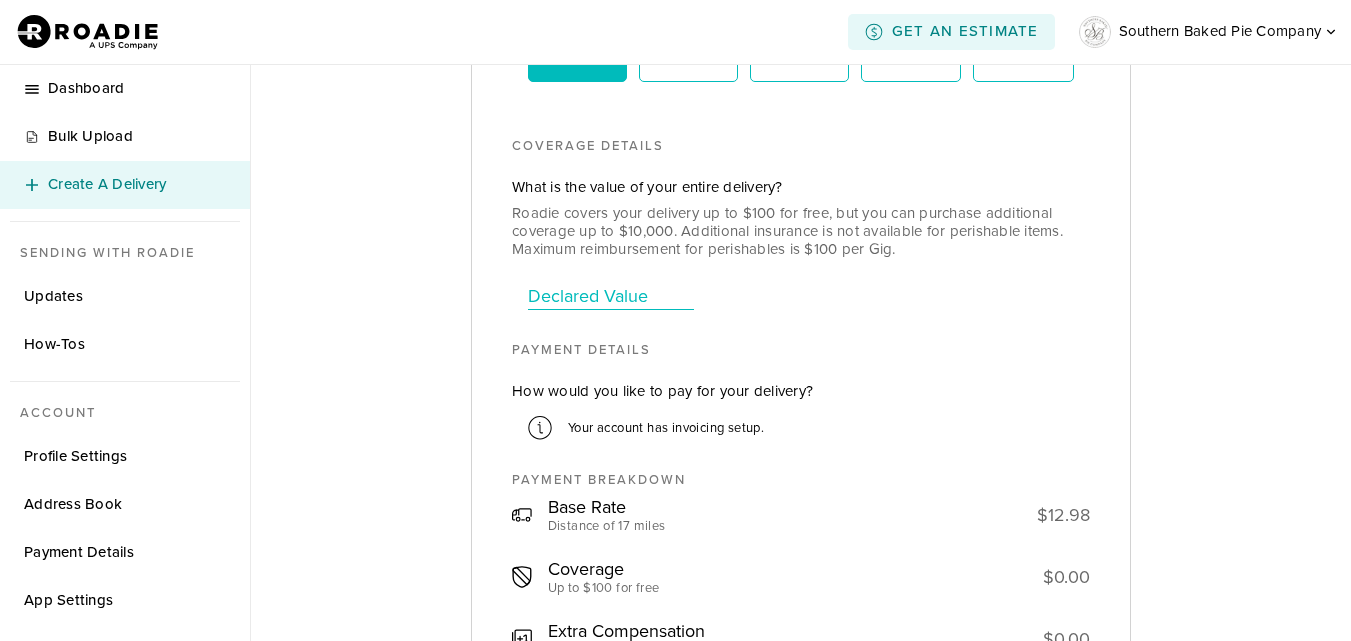 click at bounding box center (611, 296) 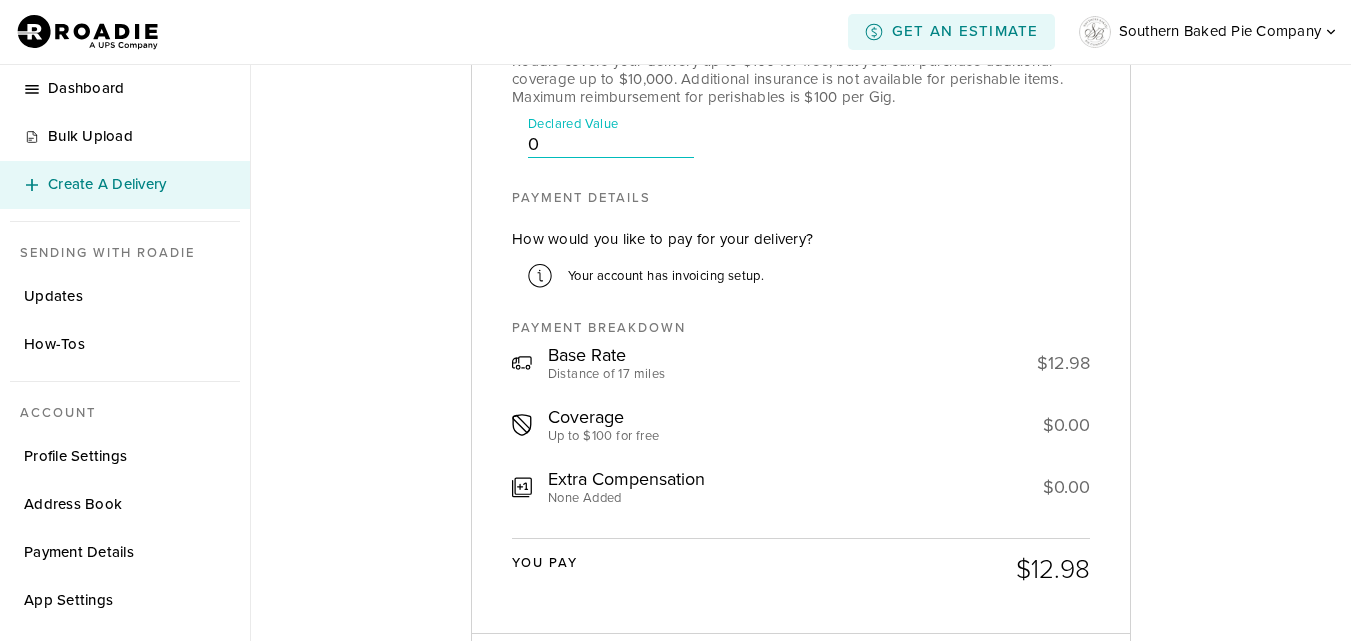 scroll, scrollTop: 1744, scrollLeft: 0, axis: vertical 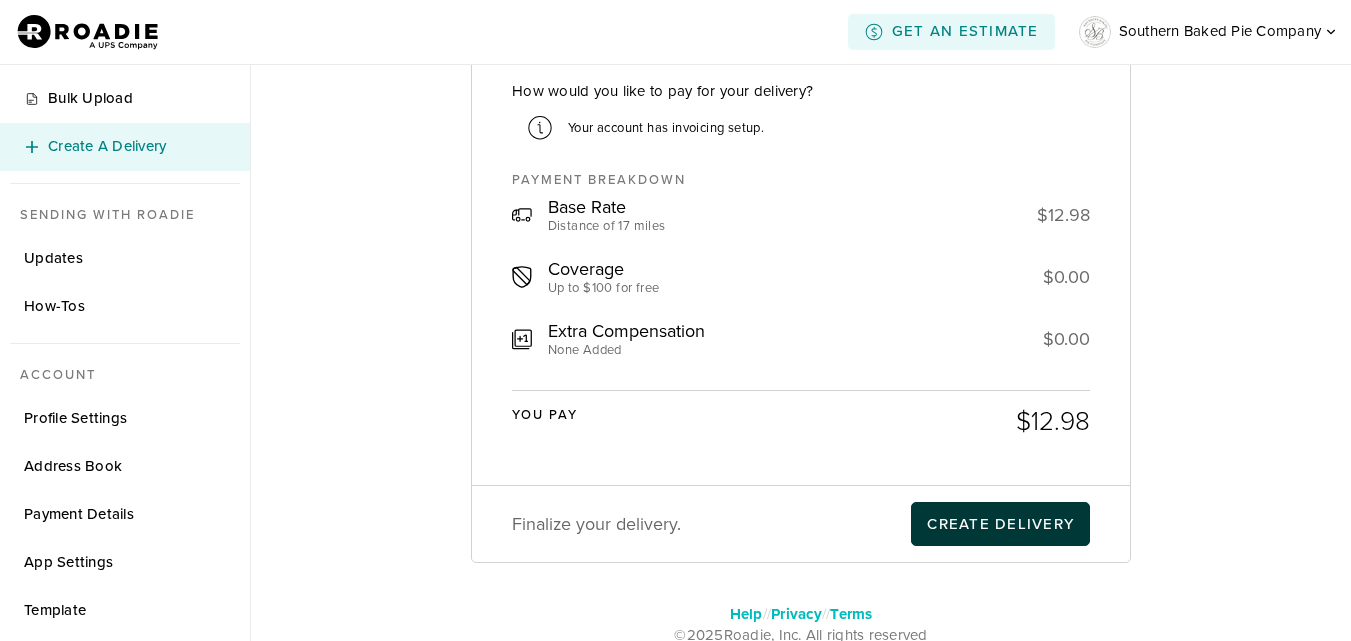 type on "0" 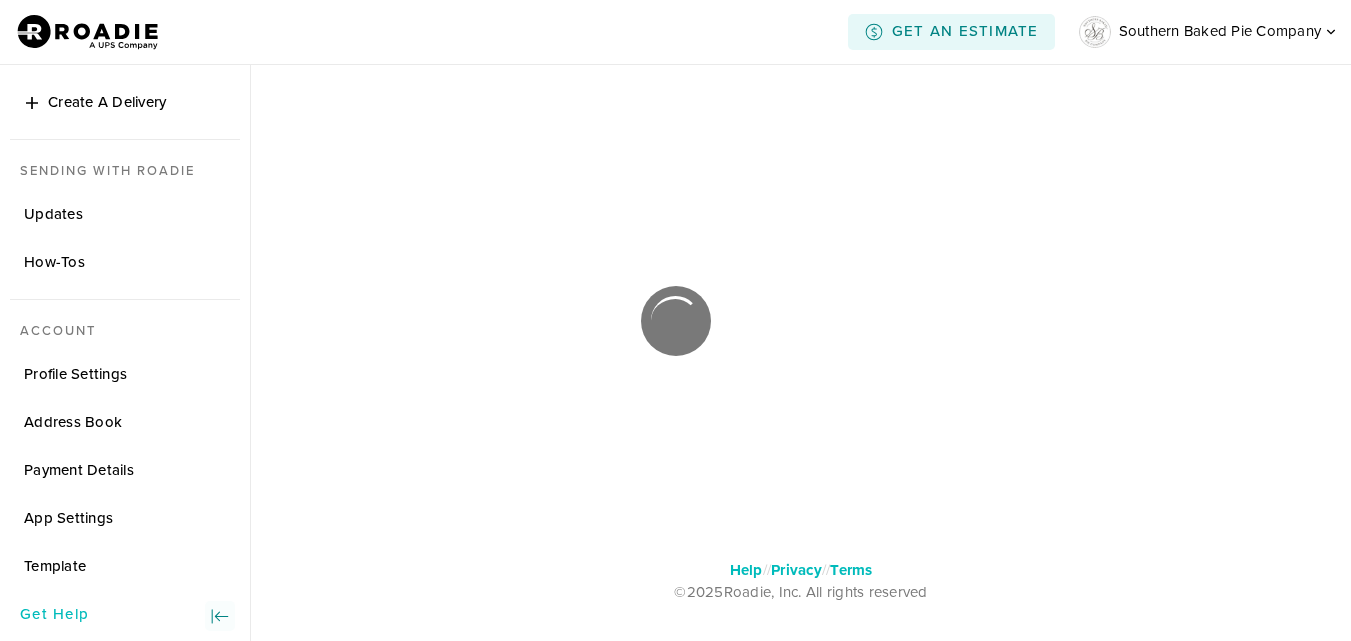 scroll, scrollTop: 0, scrollLeft: 0, axis: both 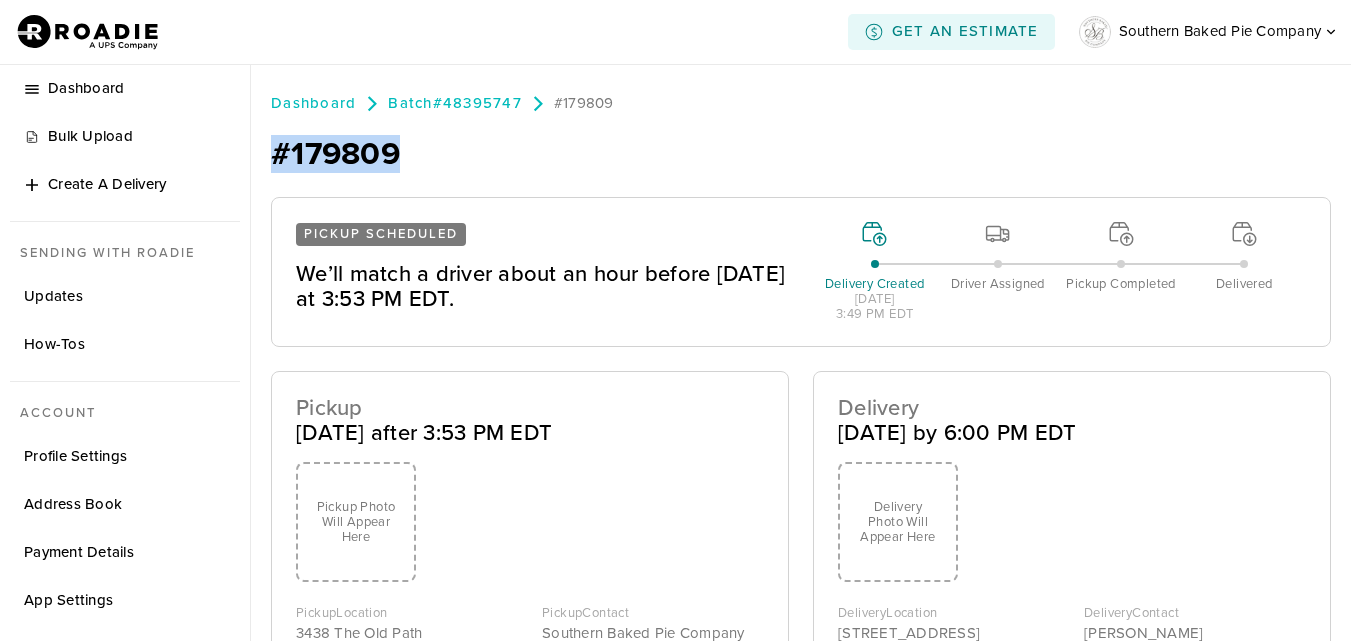 drag, startPoint x: 282, startPoint y: 157, endPoint x: 430, endPoint y: 162, distance: 148.08444 